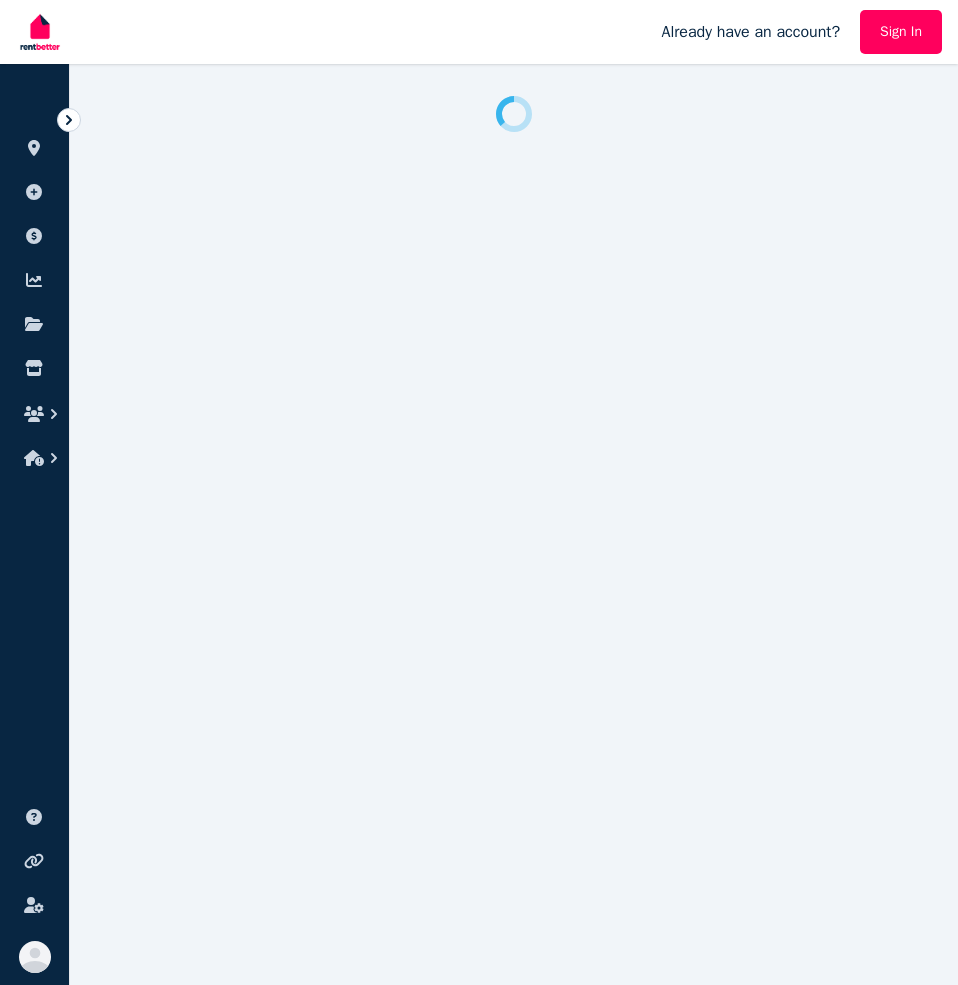 scroll, scrollTop: 0, scrollLeft: 0, axis: both 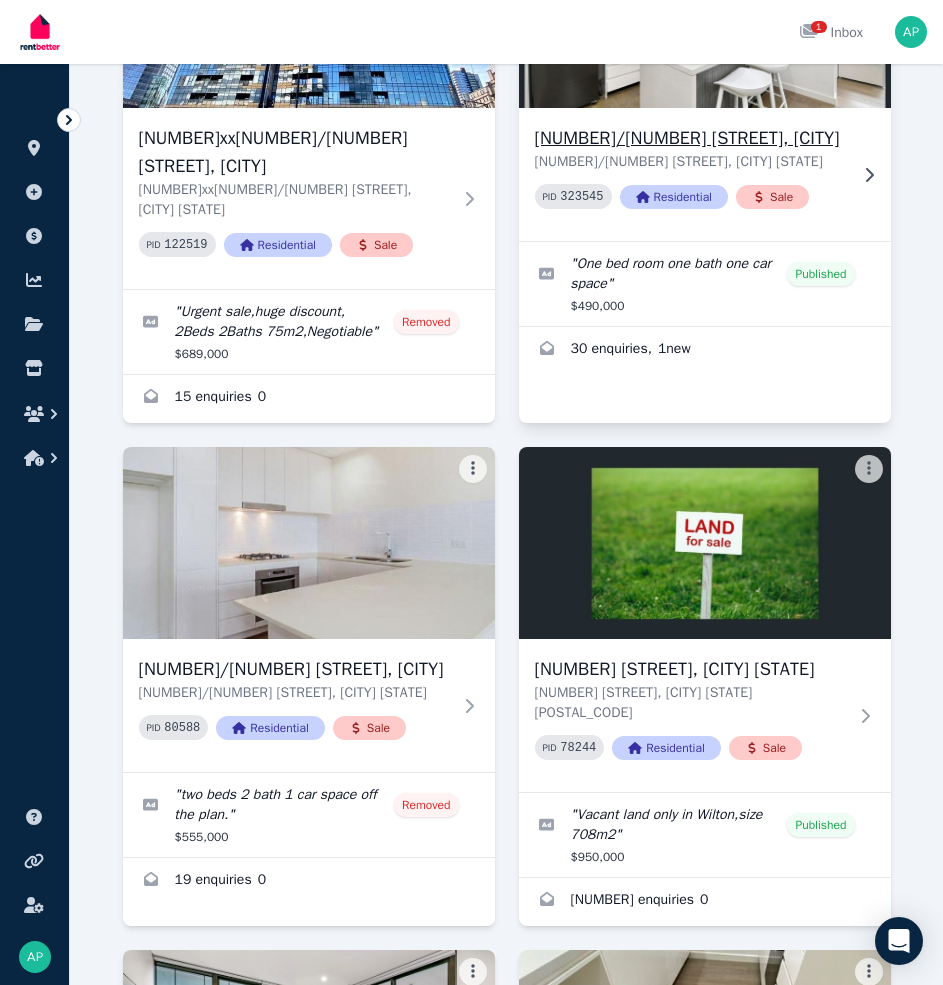 click on "[NUMBER]/[NUMBER] [STREET], [CITY]" at bounding box center [691, 138] 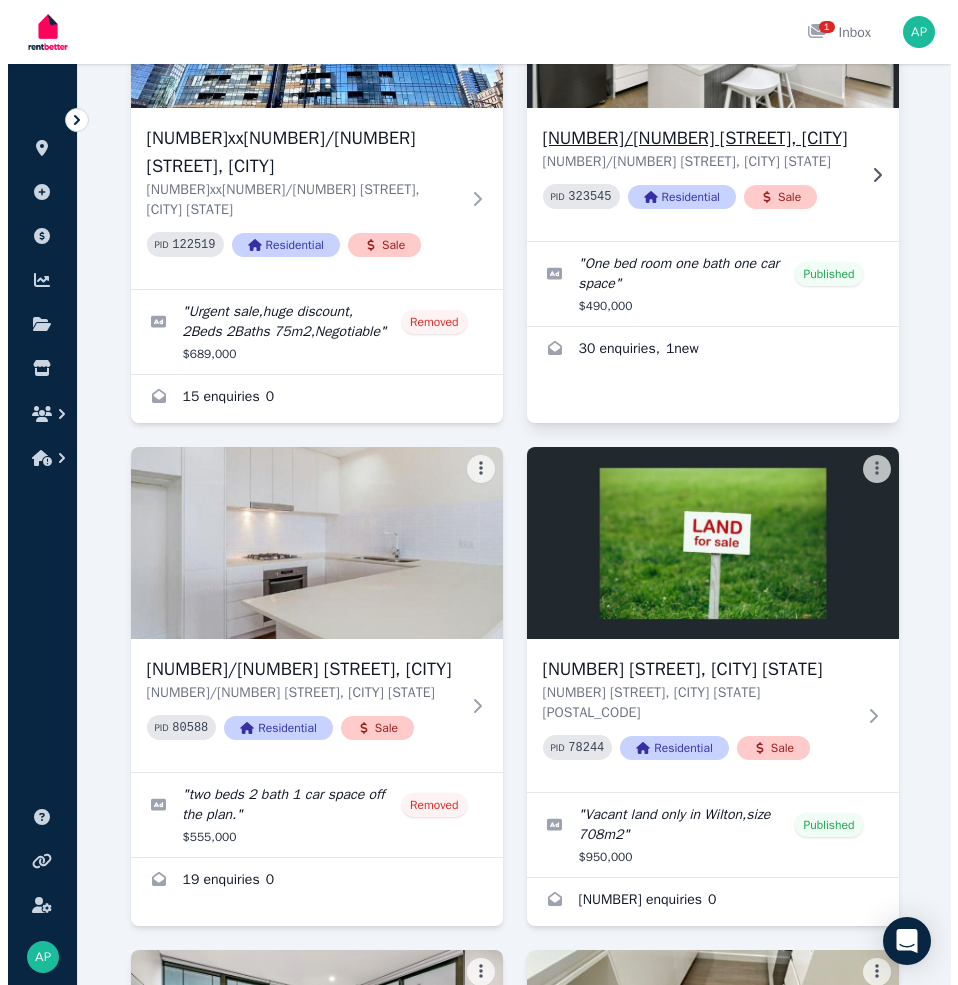 scroll, scrollTop: 0, scrollLeft: 0, axis: both 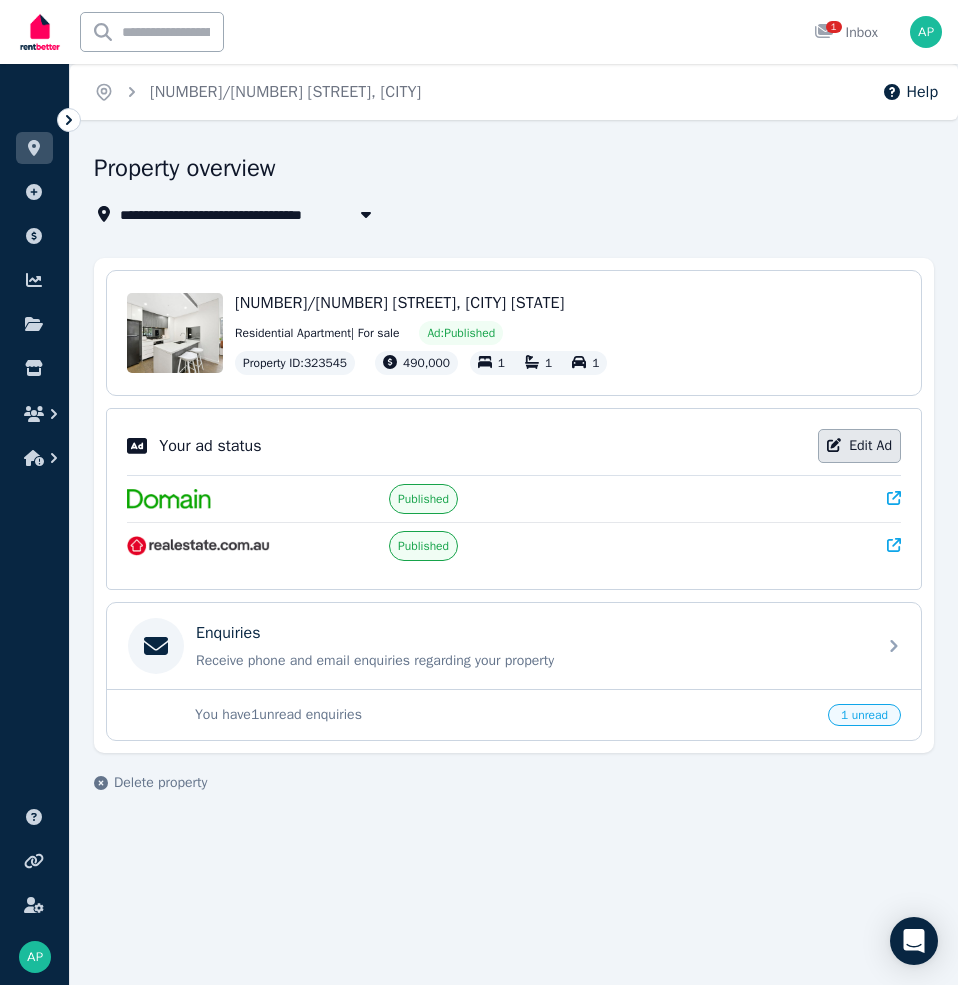 click on "Edit Ad" at bounding box center (859, 446) 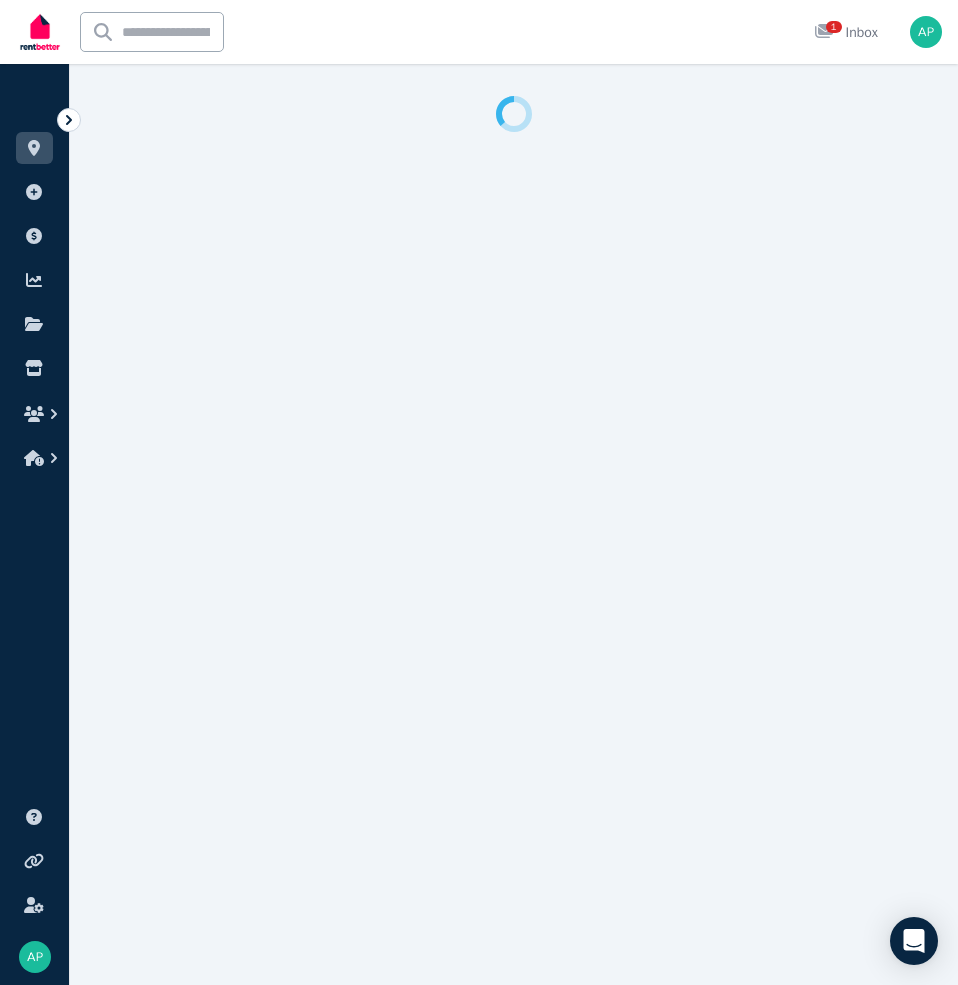 select on "***" 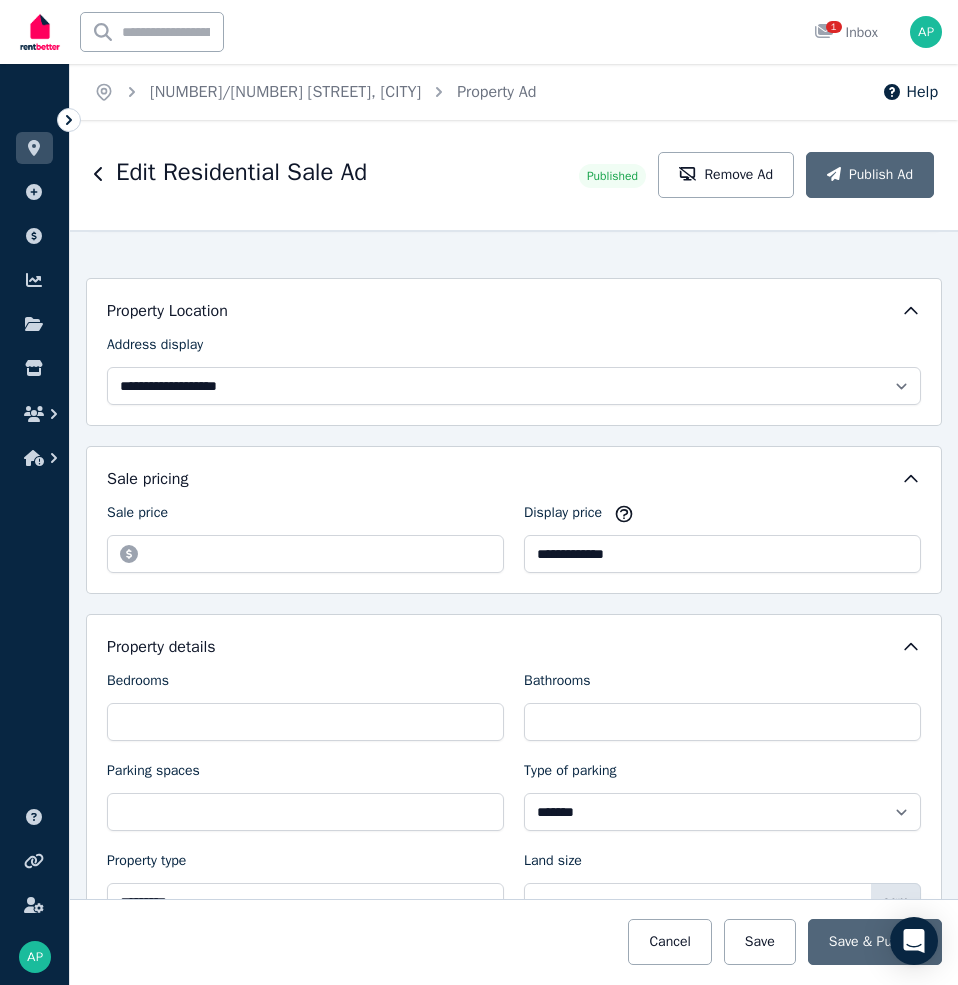 scroll, scrollTop: 500, scrollLeft: 0, axis: vertical 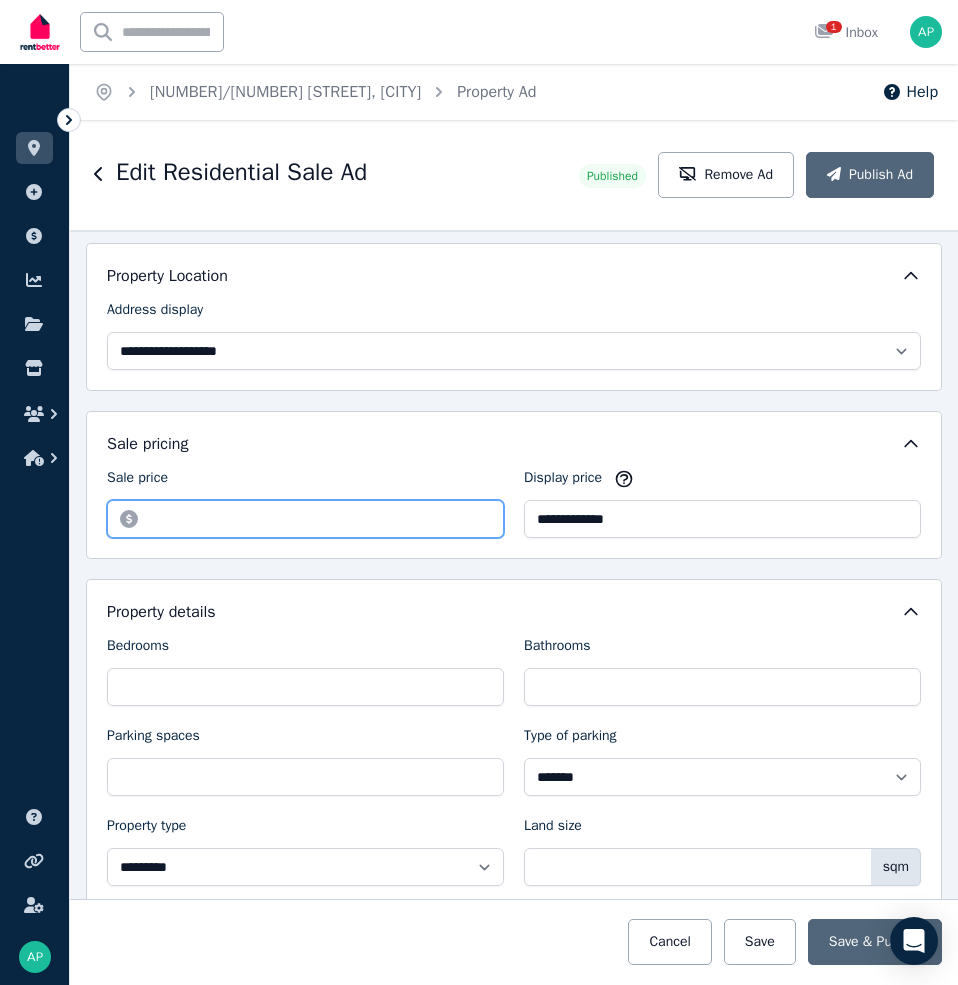 drag, startPoint x: 211, startPoint y: 519, endPoint x: 138, endPoint y: 517, distance: 73.02739 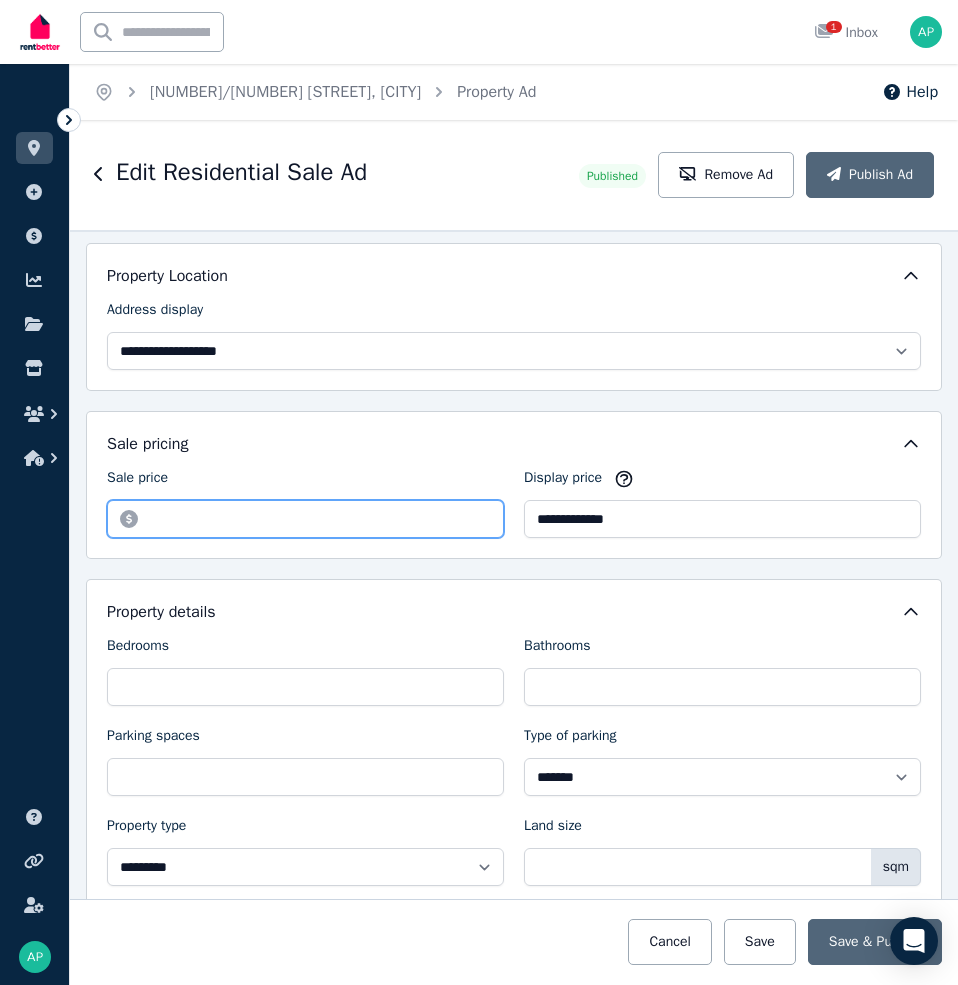 click on "*********" at bounding box center (305, 519) 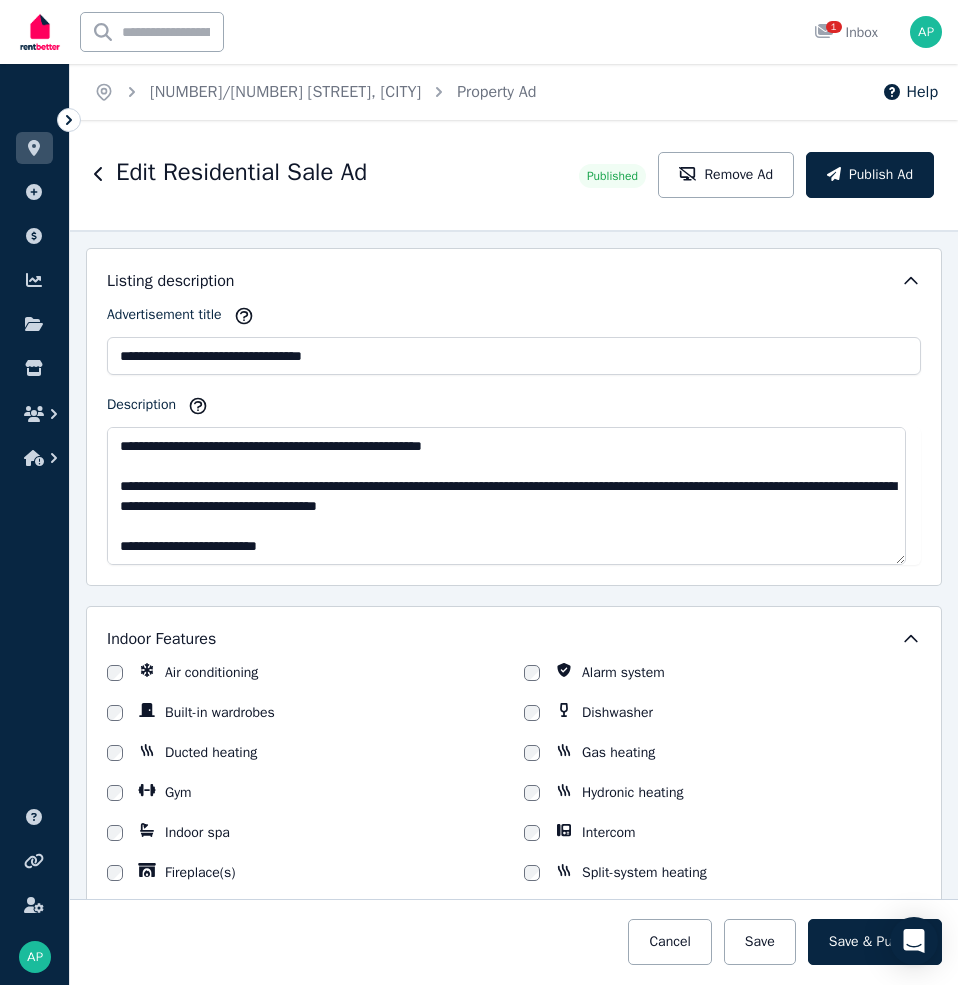 scroll, scrollTop: 1200, scrollLeft: 0, axis: vertical 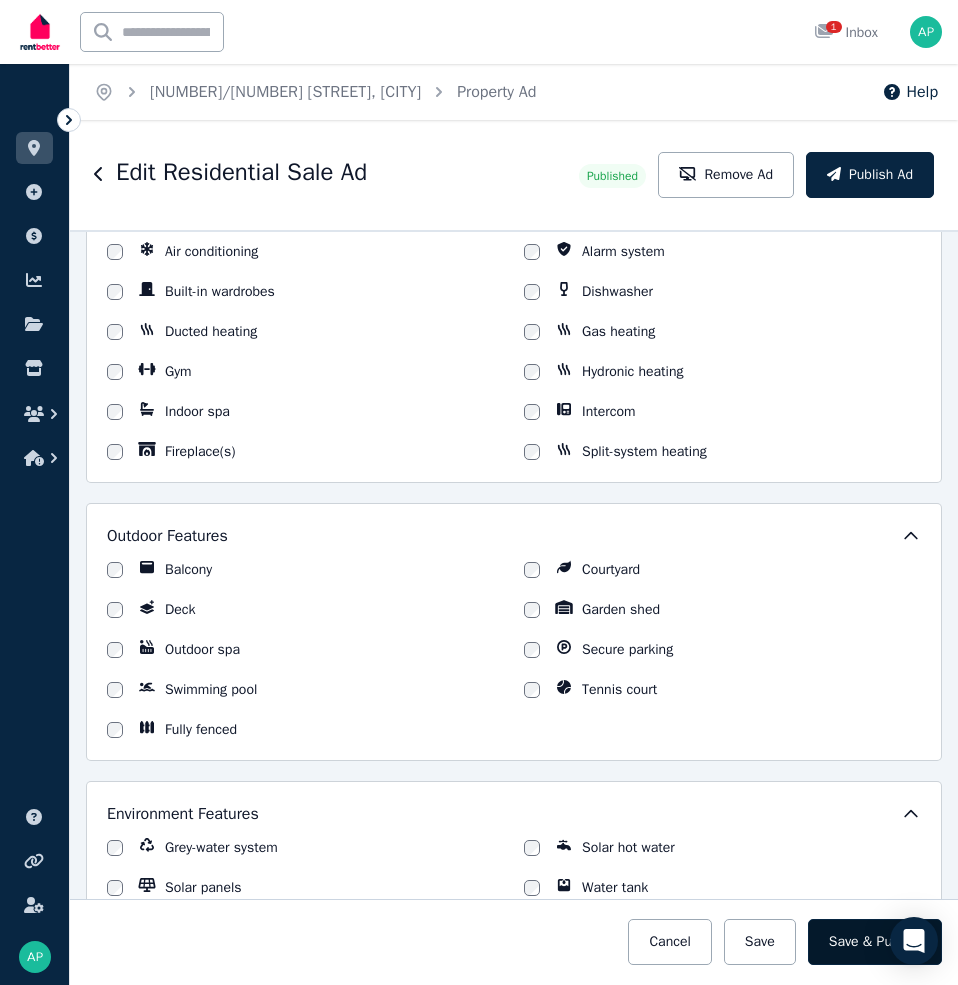 type on "******" 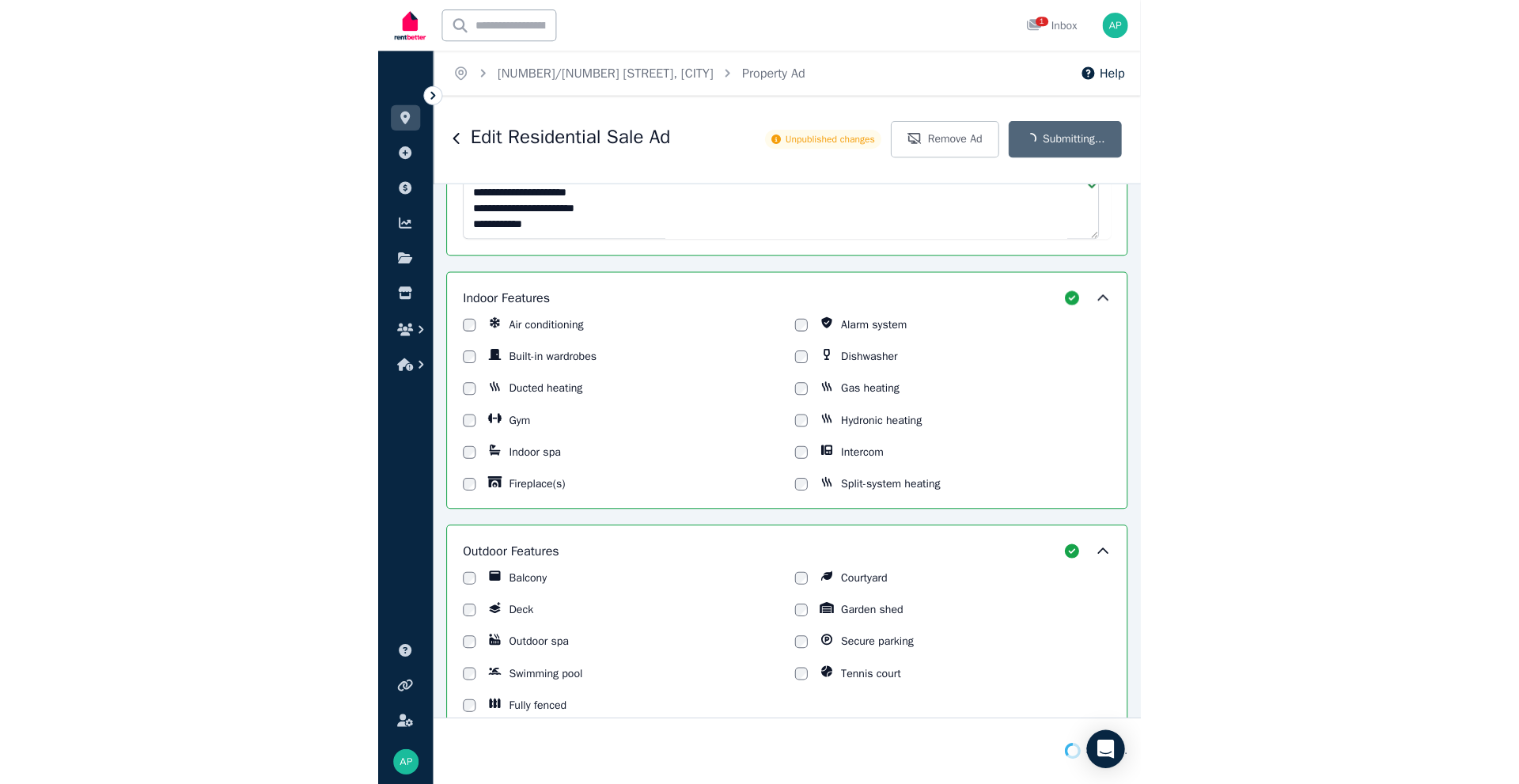 scroll, scrollTop: 1389, scrollLeft: 0, axis: vertical 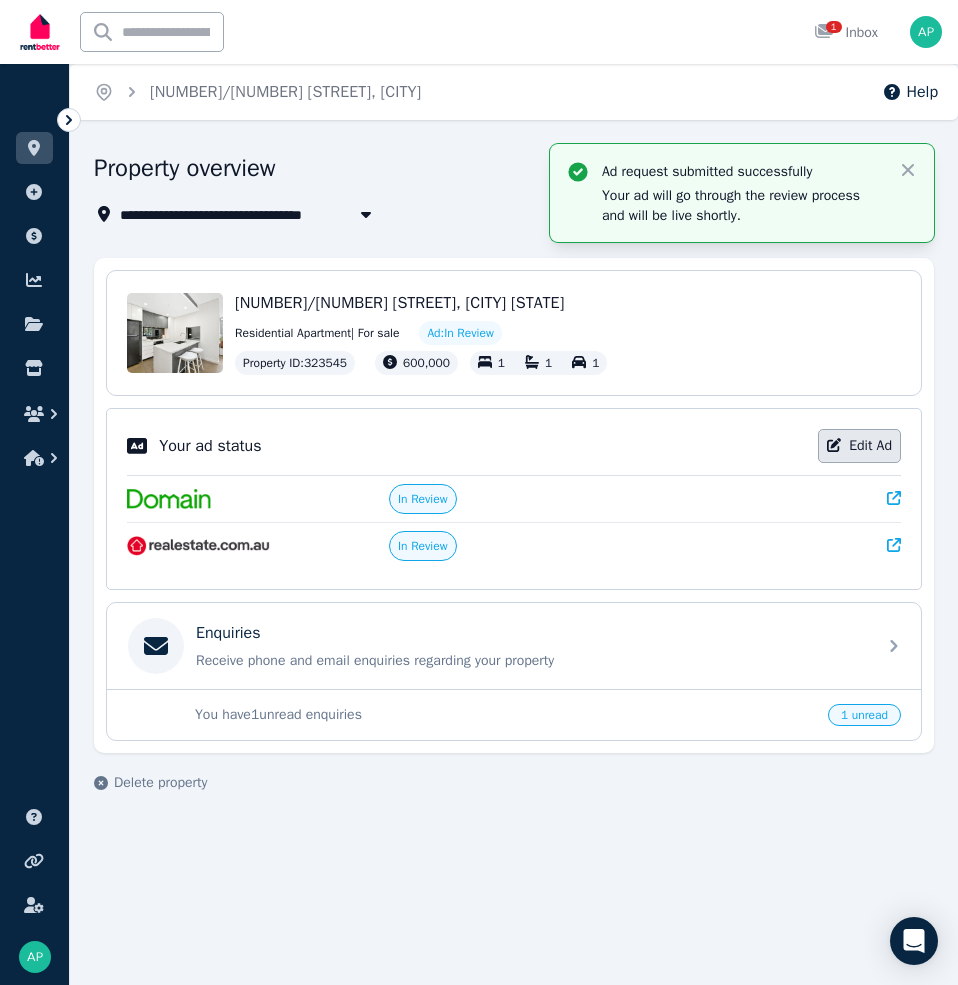 click on "Edit Ad" at bounding box center [859, 446] 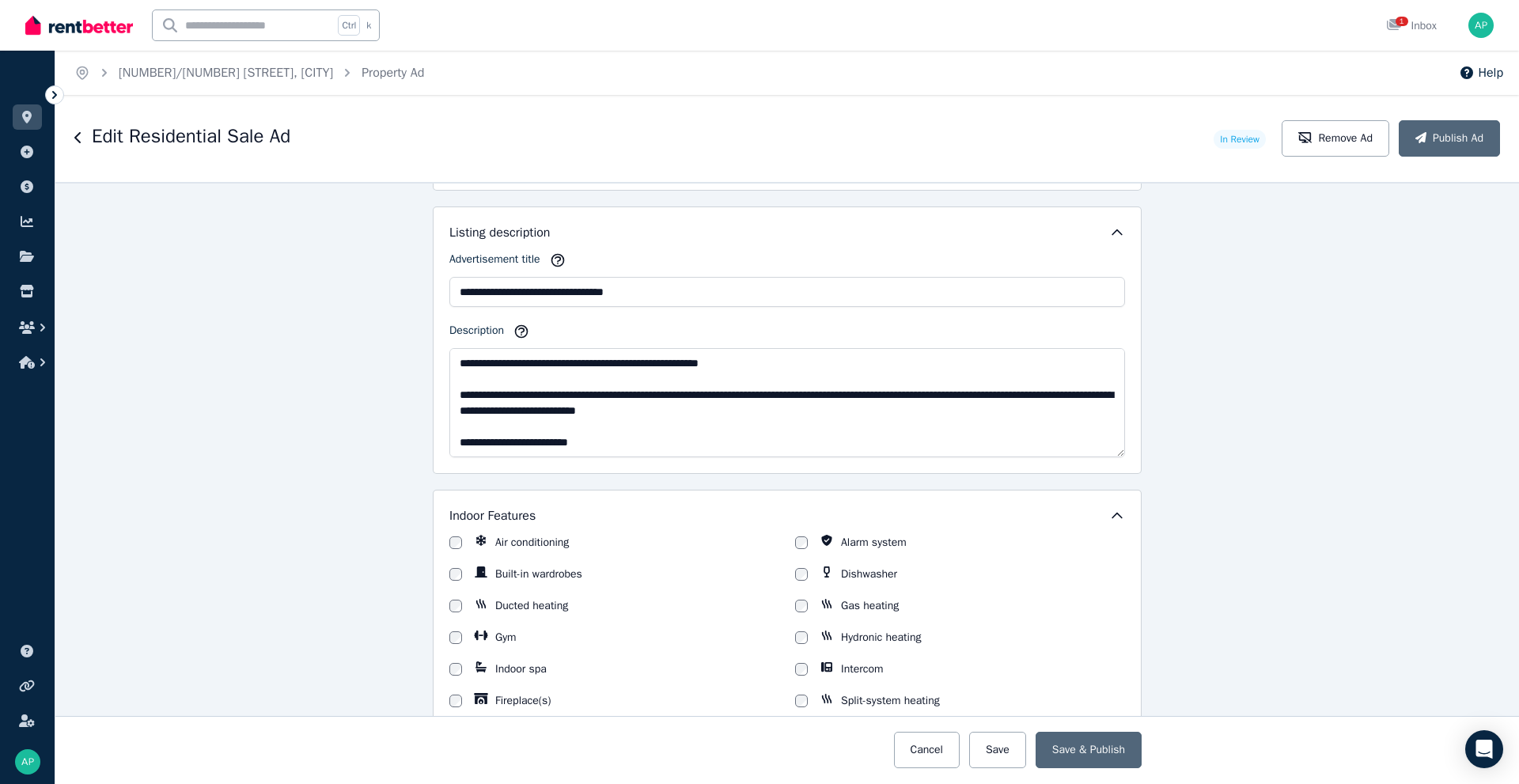 scroll, scrollTop: 791, scrollLeft: 0, axis: vertical 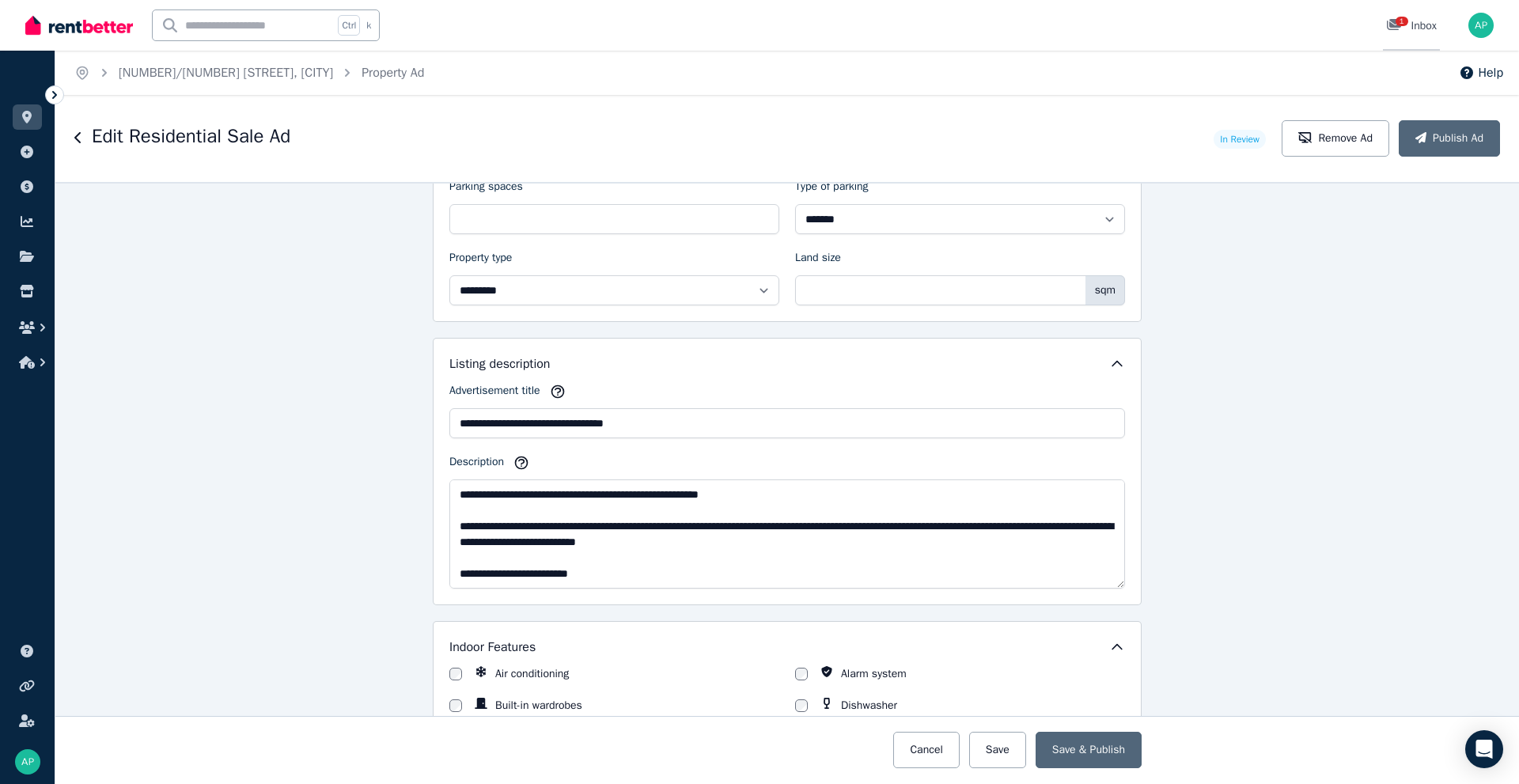 click on "1" at bounding box center [1399, 26] 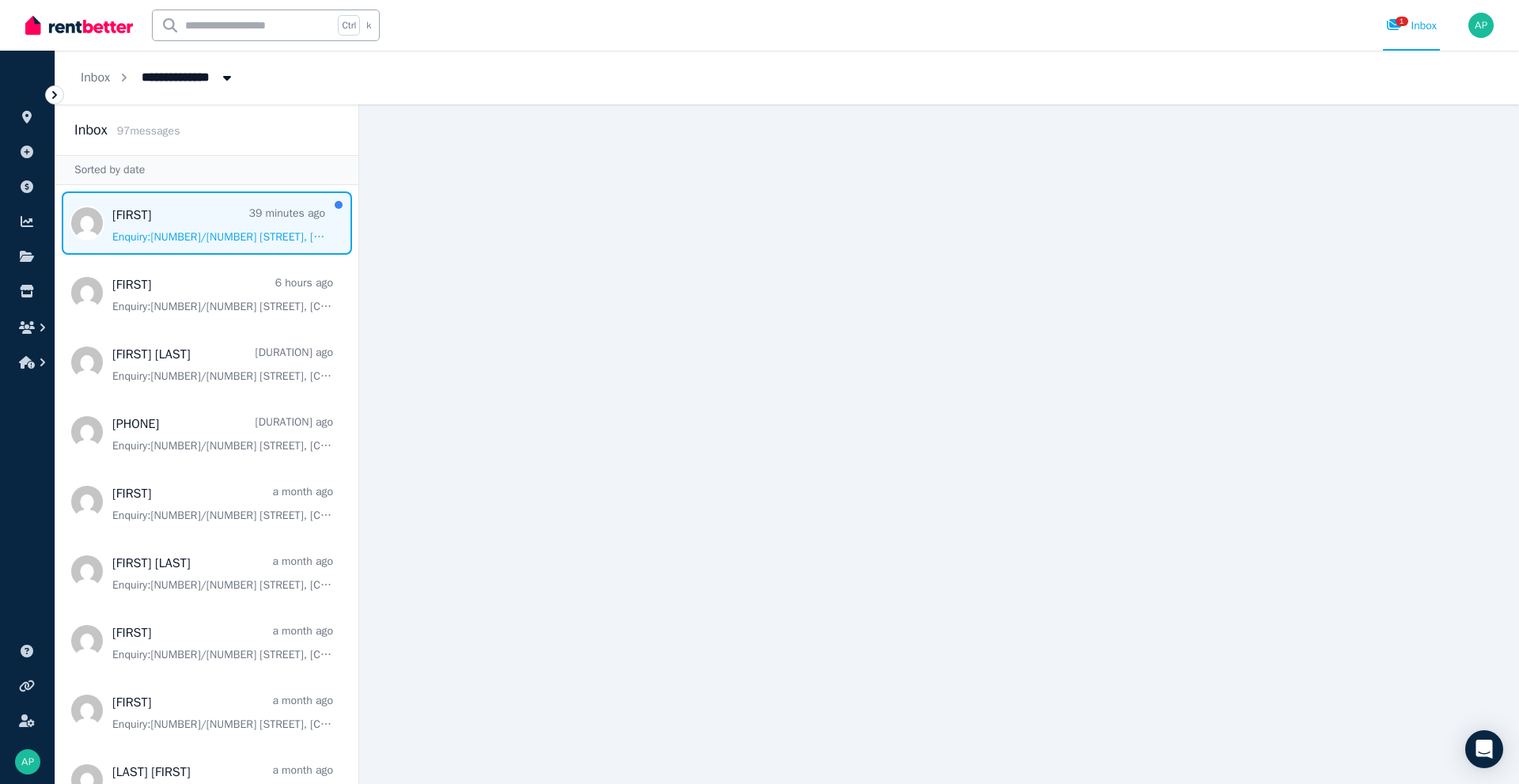 click at bounding box center (206, 223) 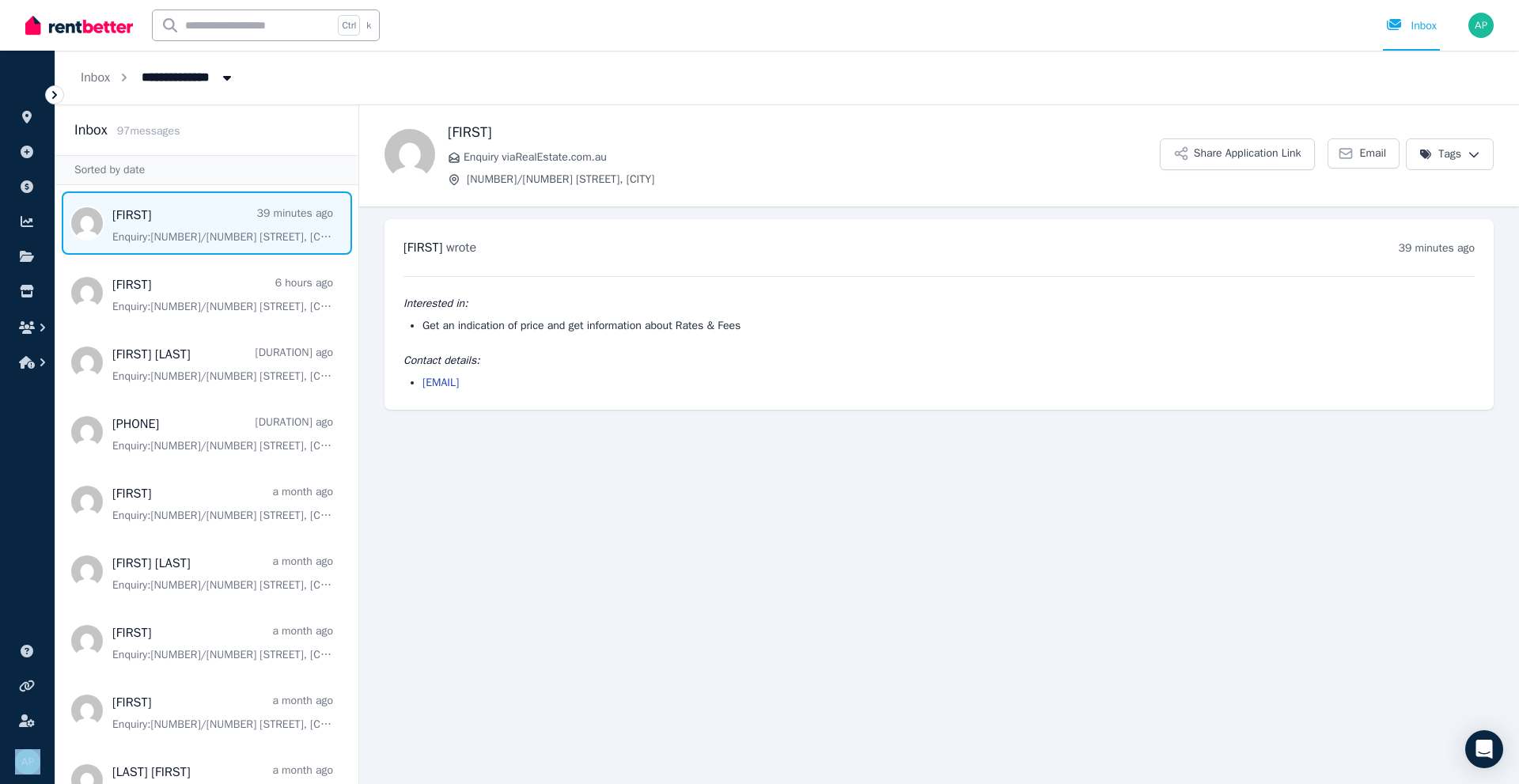 click on "**********" at bounding box center [760, 392] 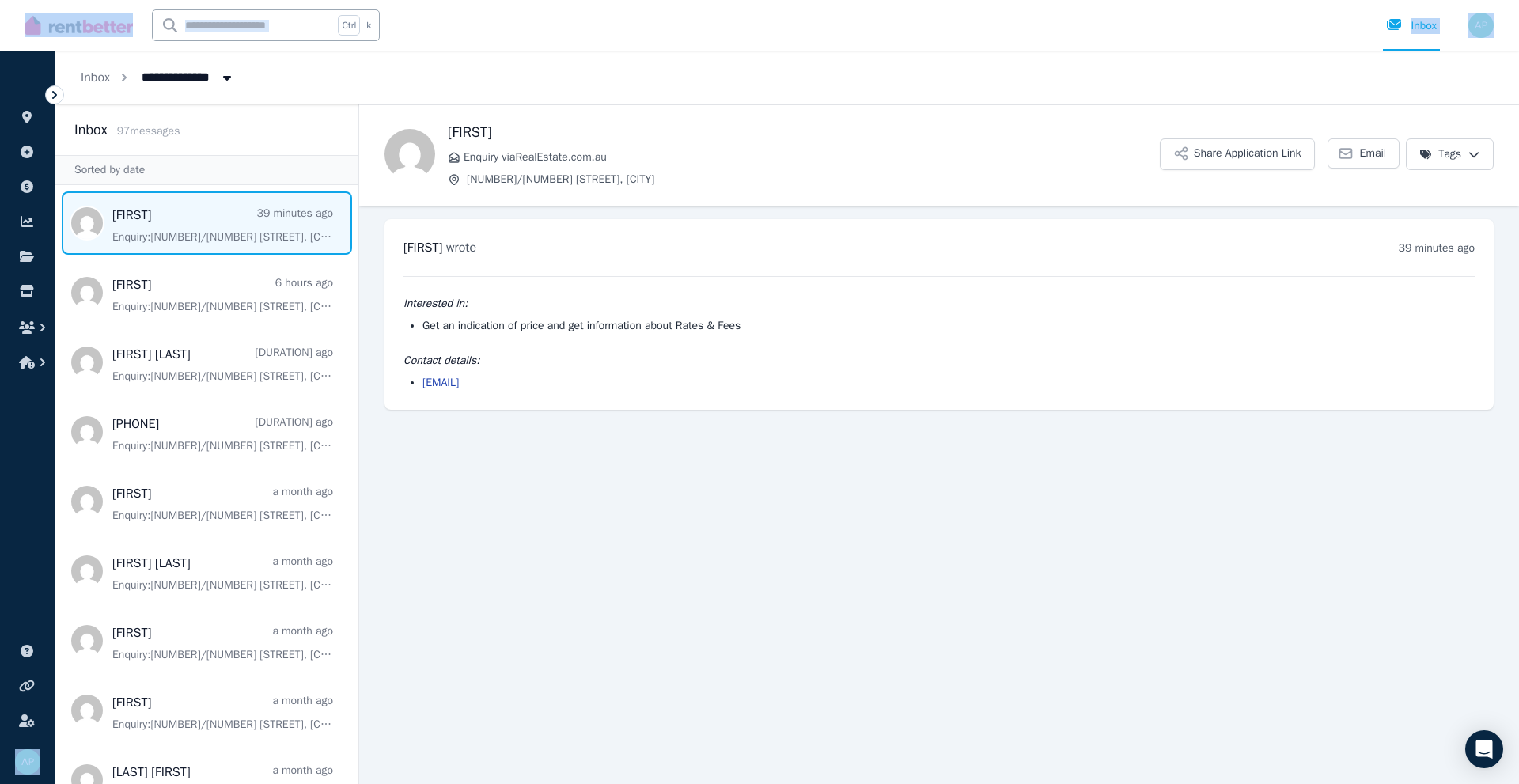click at bounding box center (206, 223) 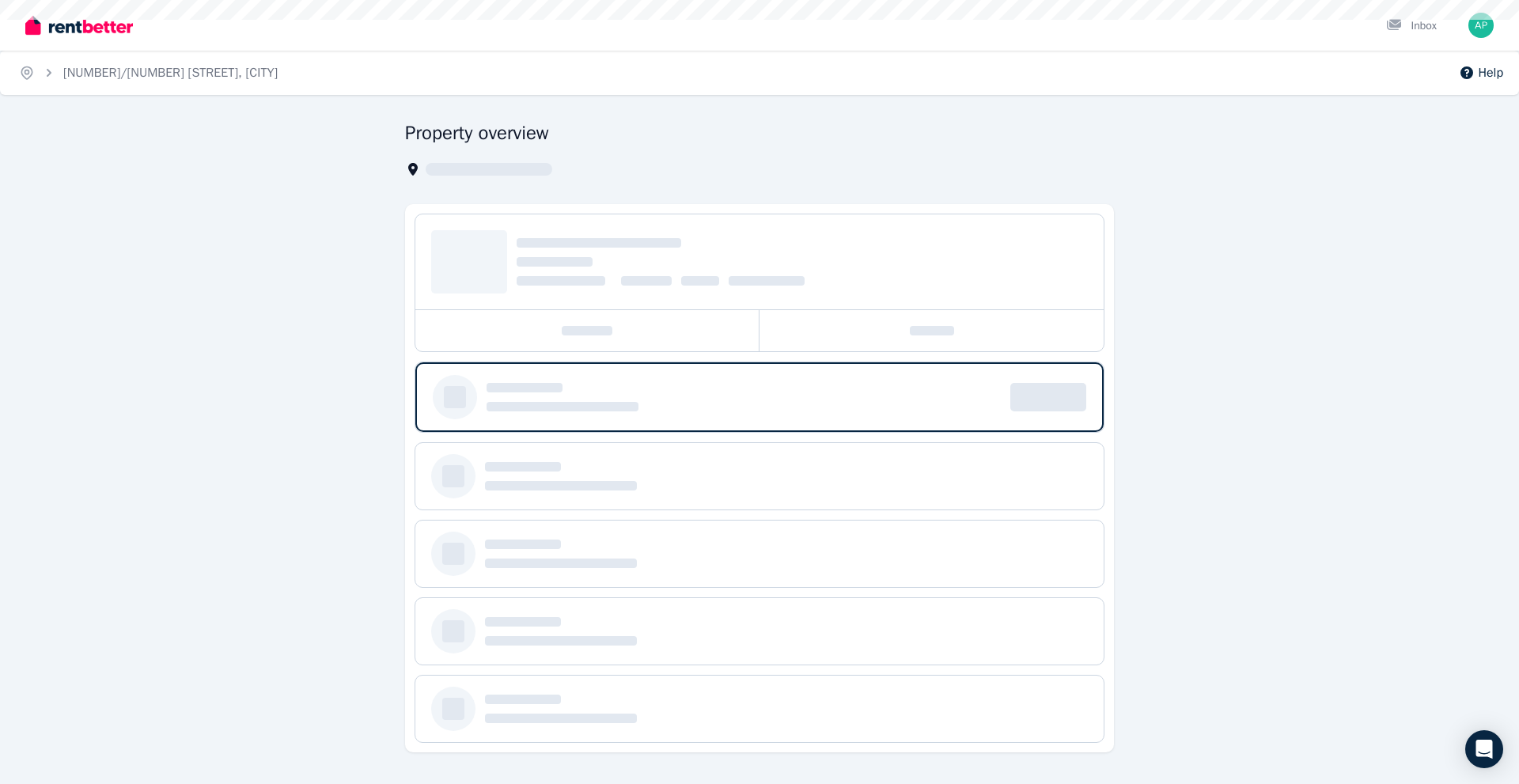 select on "***" 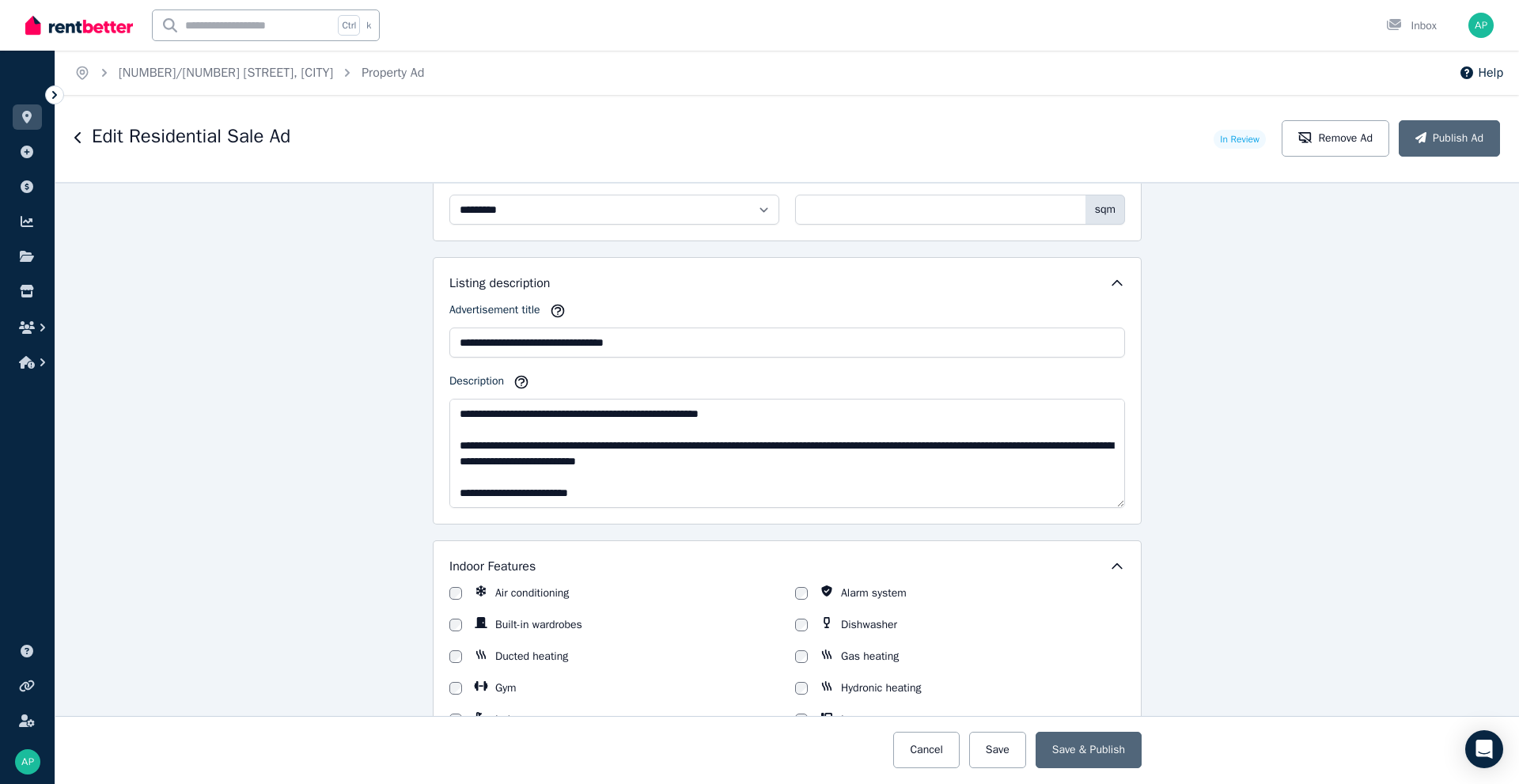 scroll, scrollTop: 870, scrollLeft: 0, axis: vertical 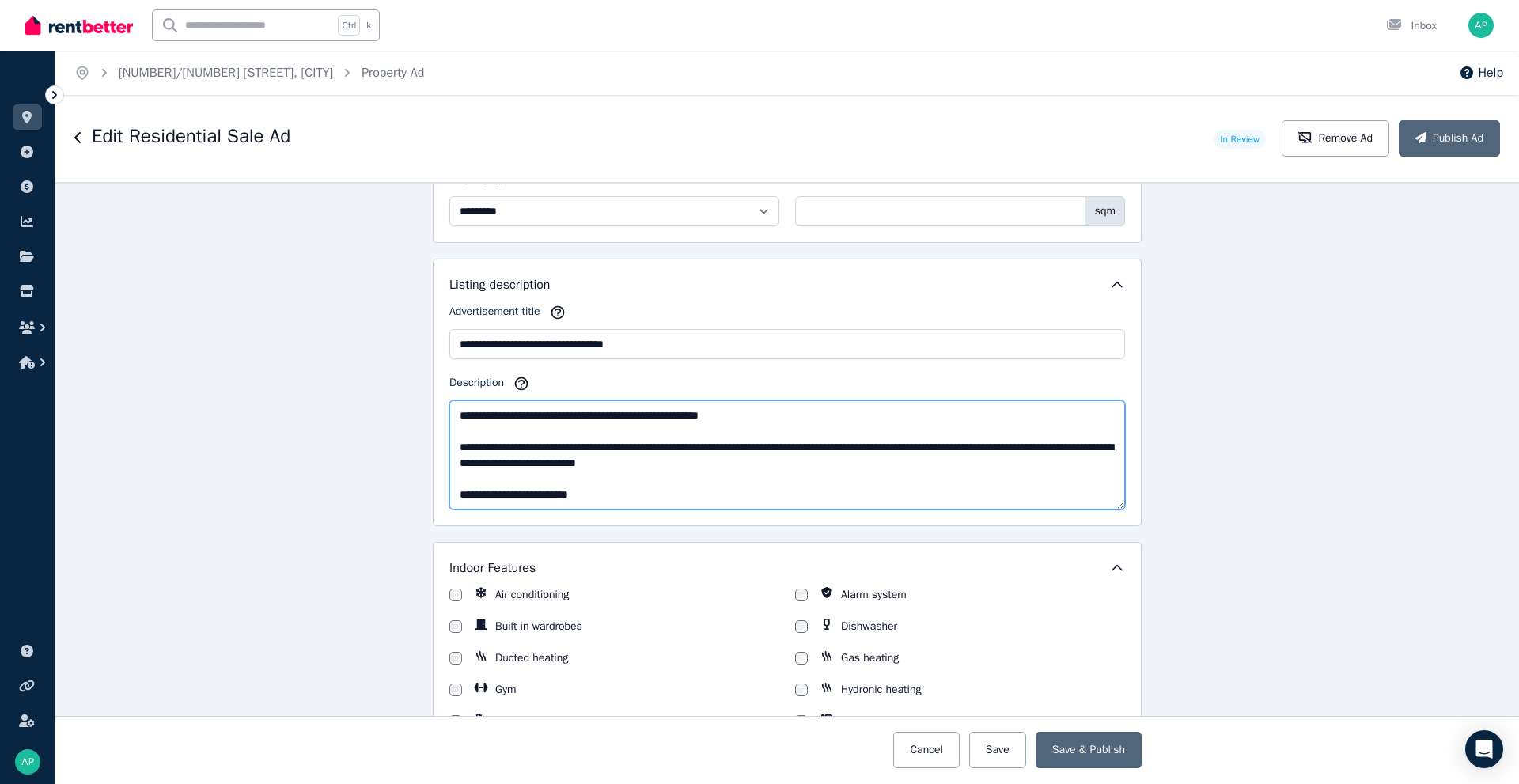 drag, startPoint x: 633, startPoint y: 412, endPoint x: 703, endPoint y: 415, distance: 70.064256 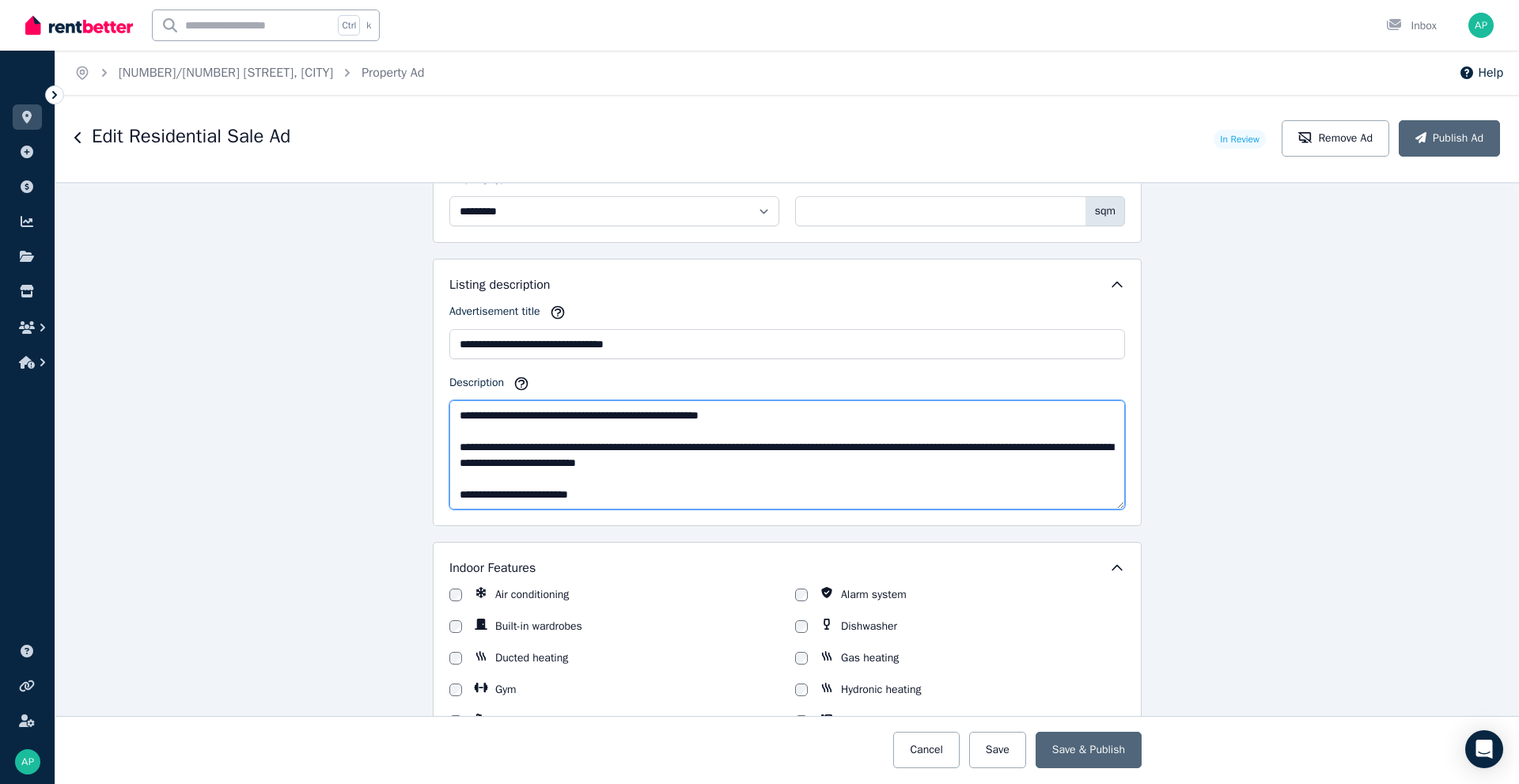 click on "**********" at bounding box center [787, 455] 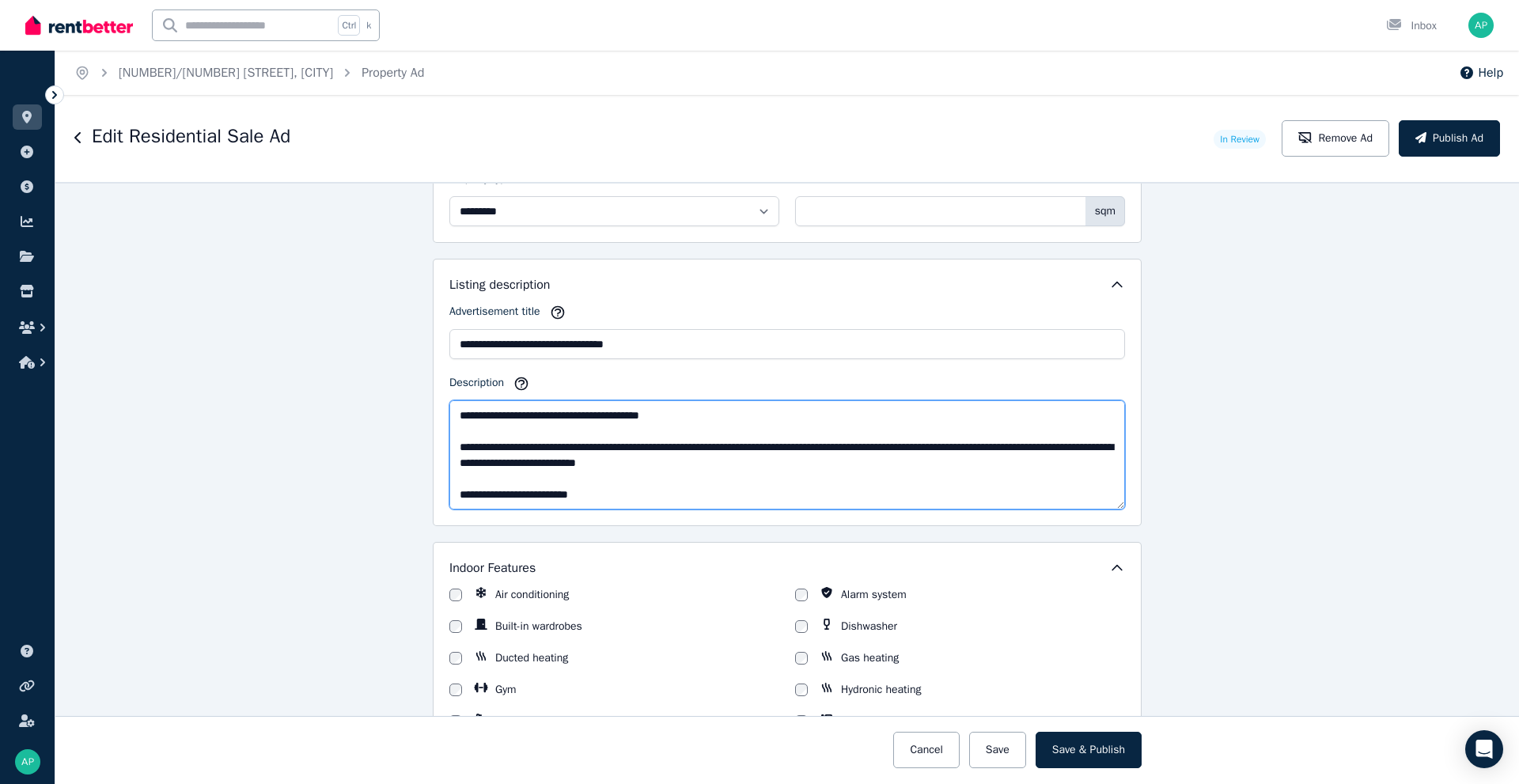 click on "**********" at bounding box center [787, 455] 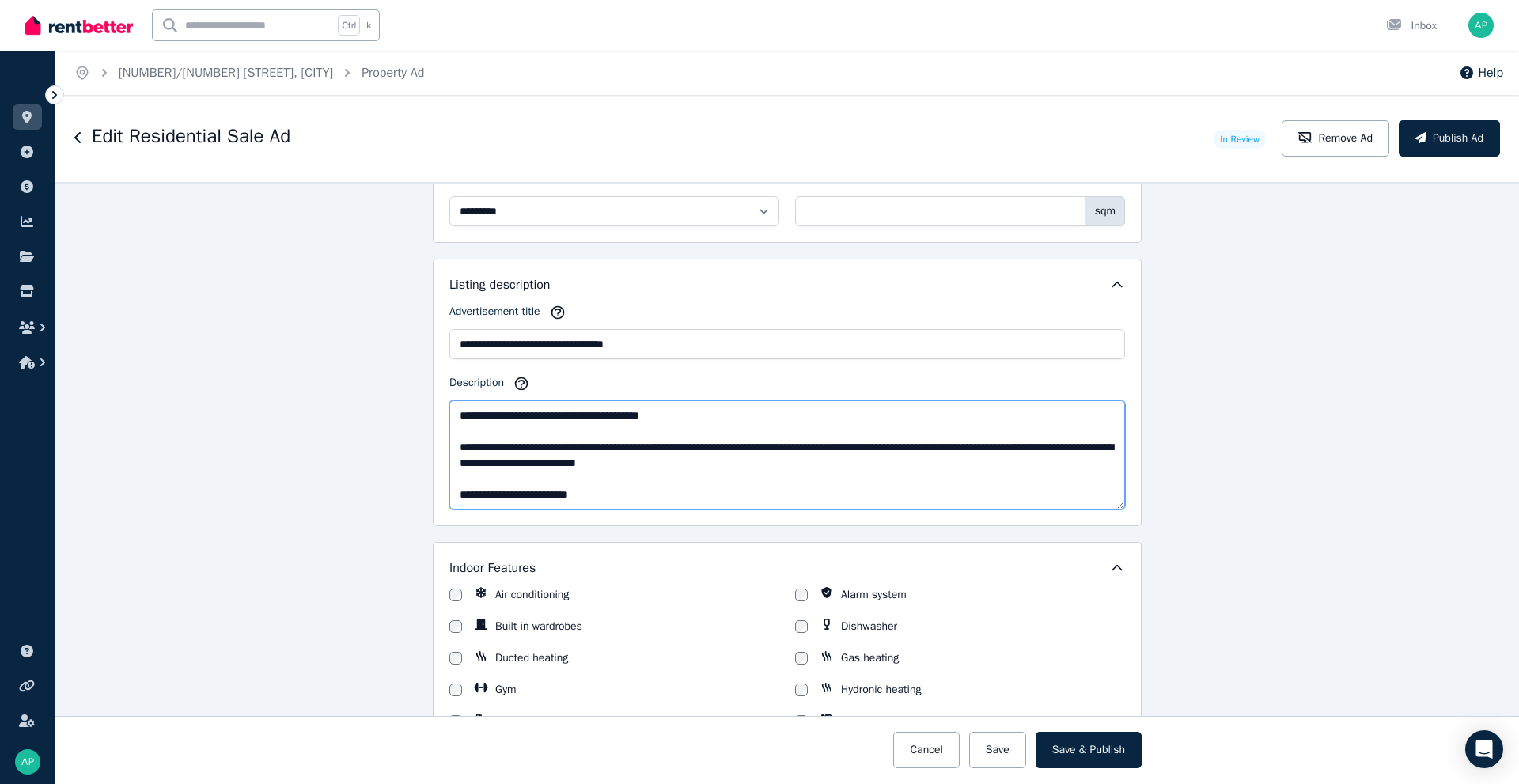 drag, startPoint x: 691, startPoint y: 415, endPoint x: 604, endPoint y: 420, distance: 87.1436 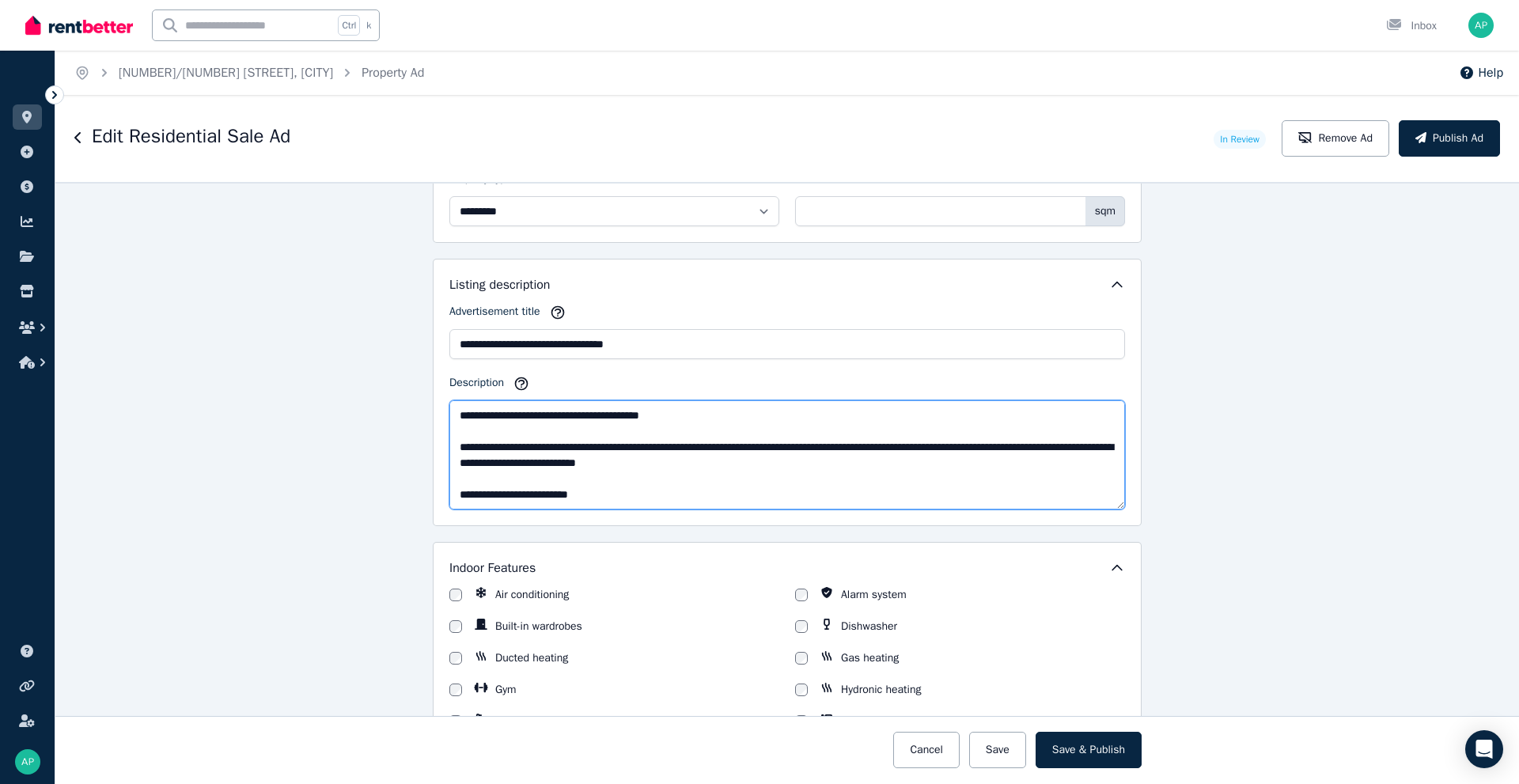 click on "**********" at bounding box center [787, 455] 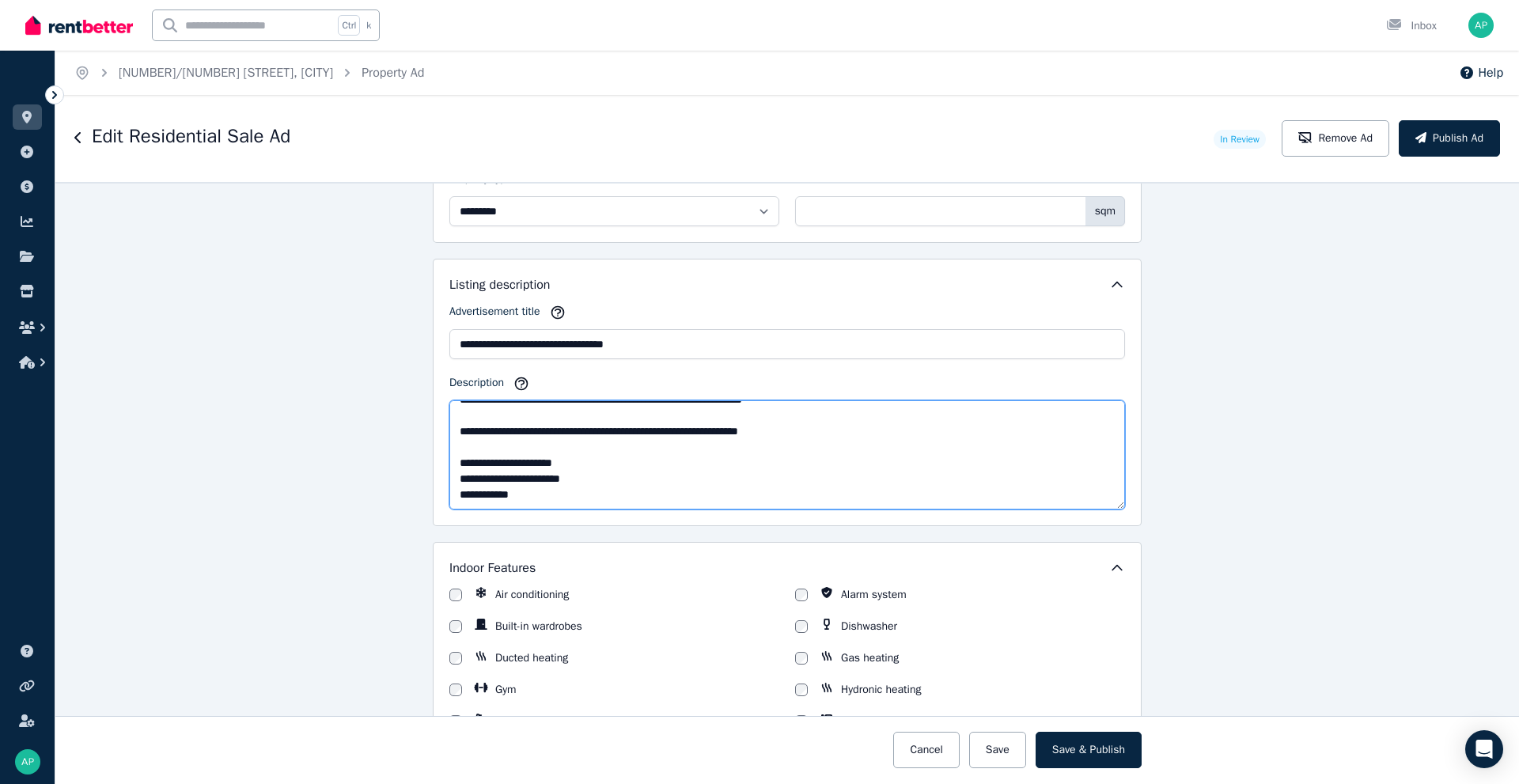 scroll, scrollTop: 206, scrollLeft: 0, axis: vertical 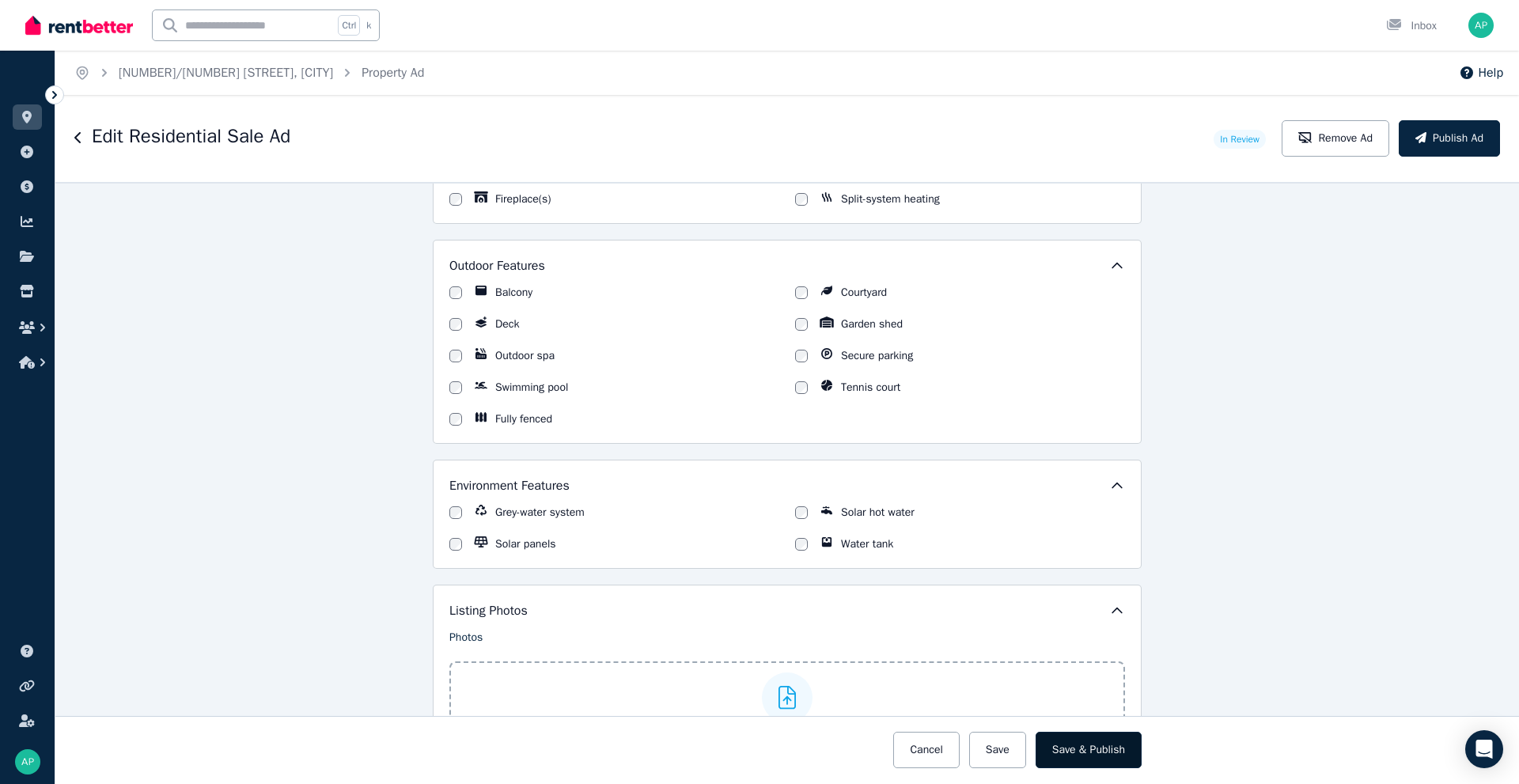 type on "**********" 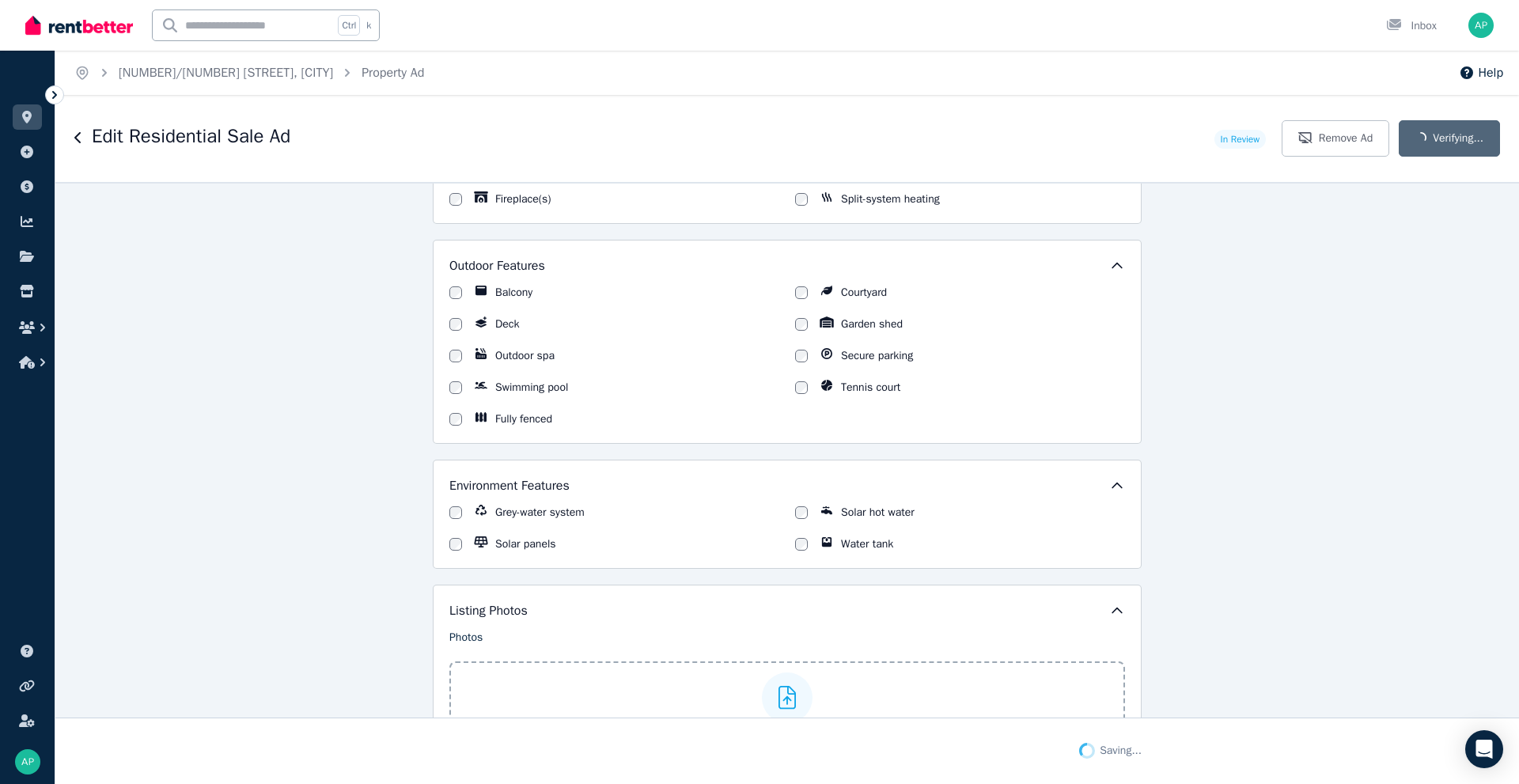 scroll, scrollTop: 1547, scrollLeft: 0, axis: vertical 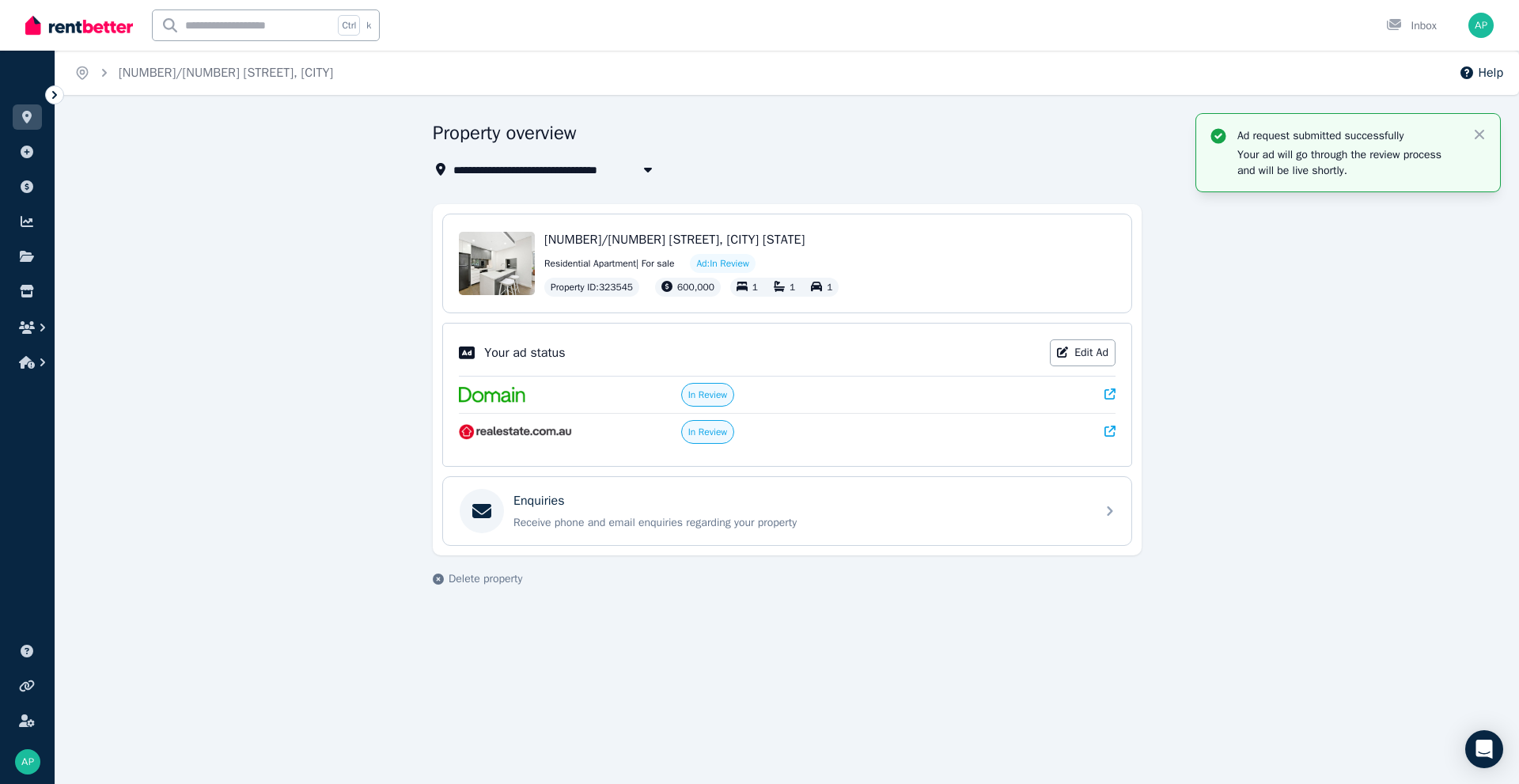 click on "600,000" at bounding box center [695, 287] 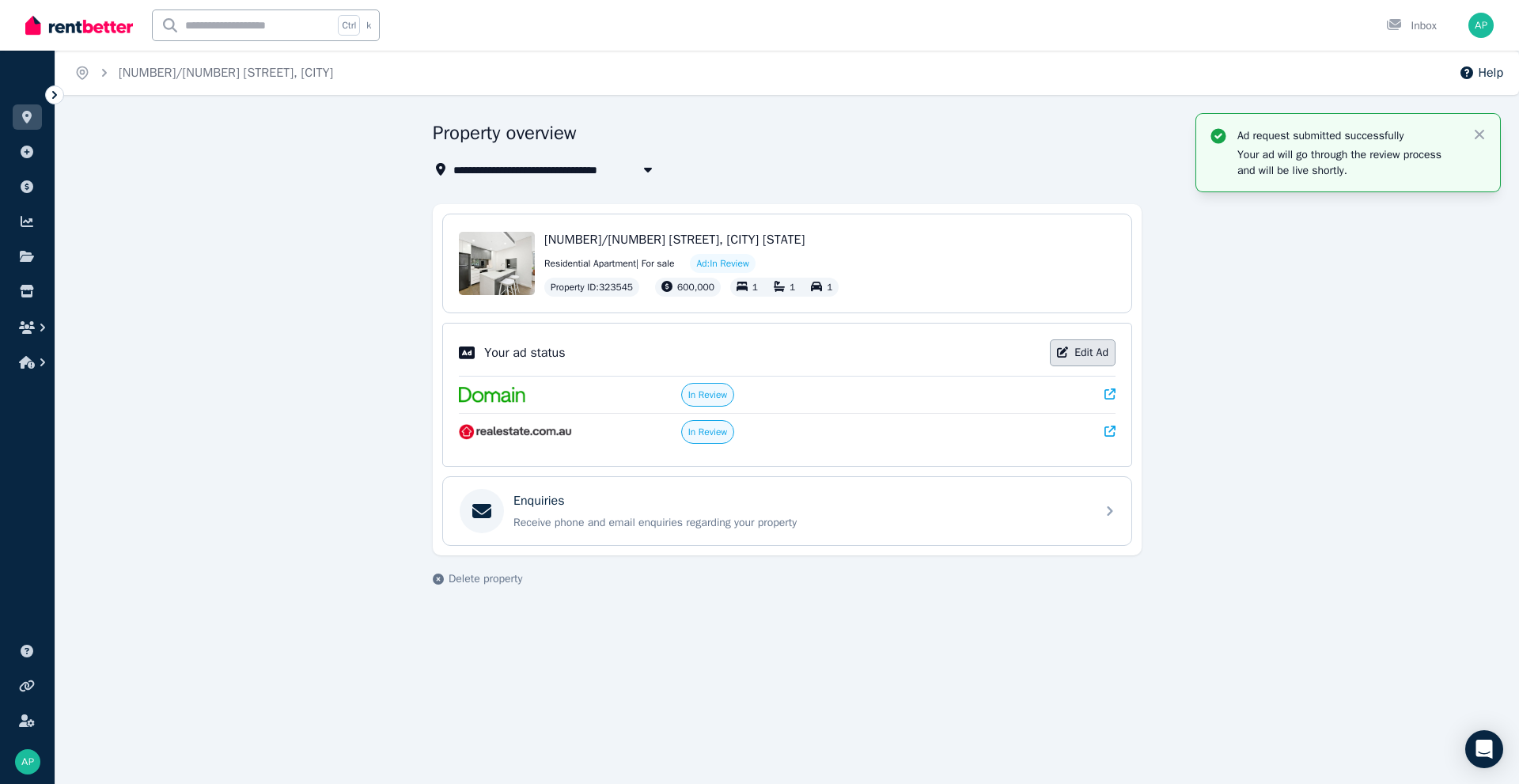 click on "Edit Ad" at bounding box center [1082, 353] 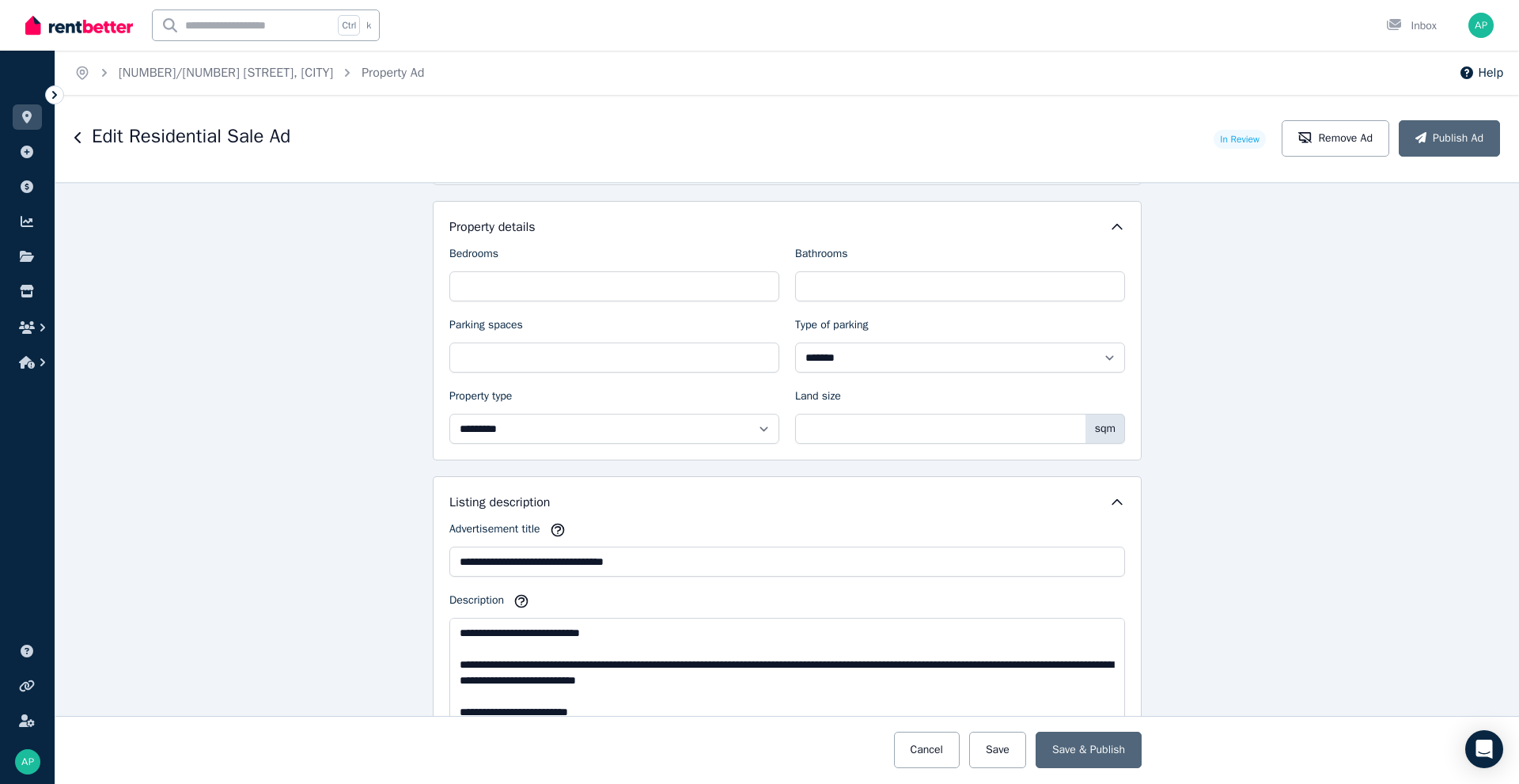 scroll, scrollTop: 791, scrollLeft: 0, axis: vertical 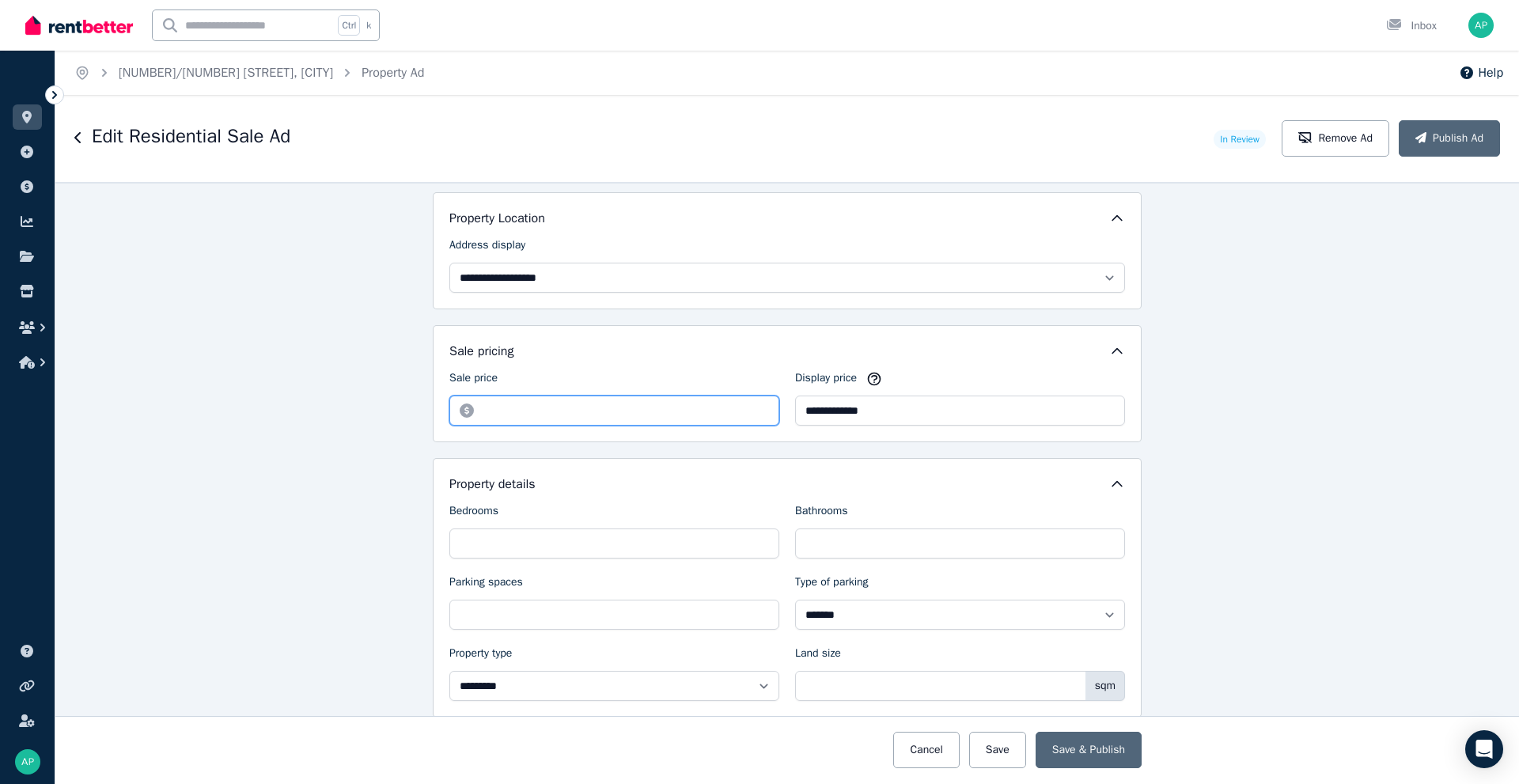 click on "*********" at bounding box center [614, 411] 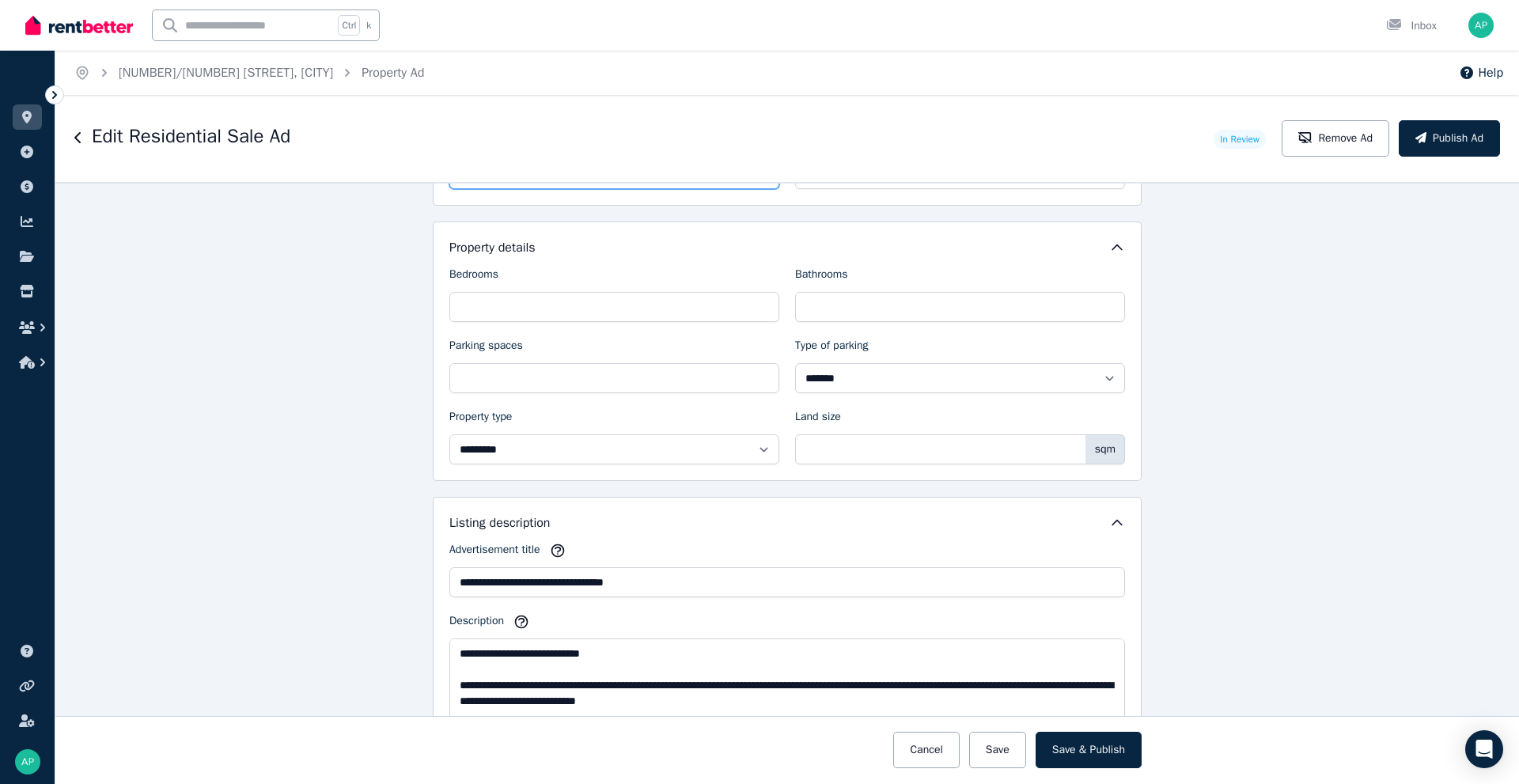scroll, scrollTop: 633, scrollLeft: 0, axis: vertical 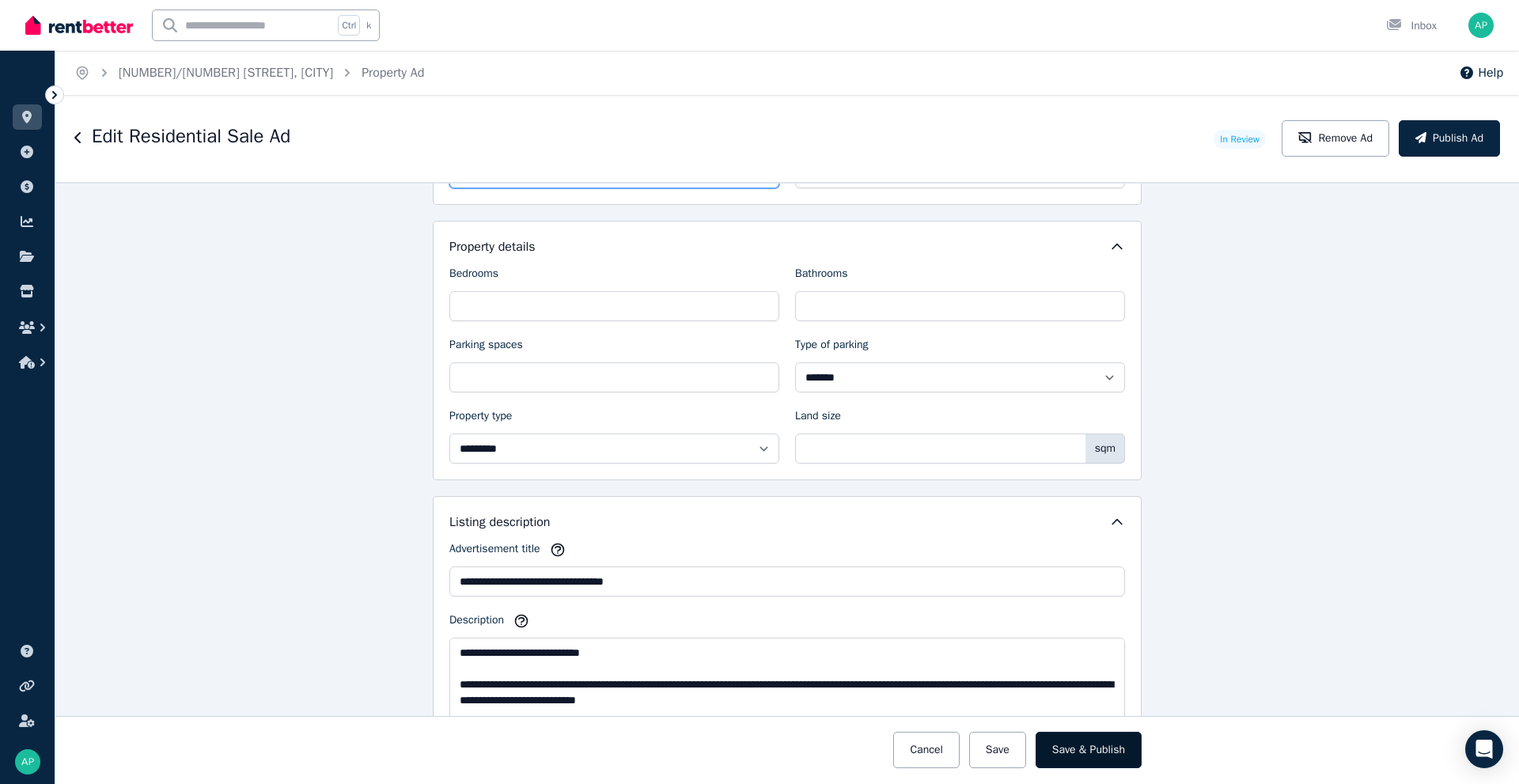 type on "*********" 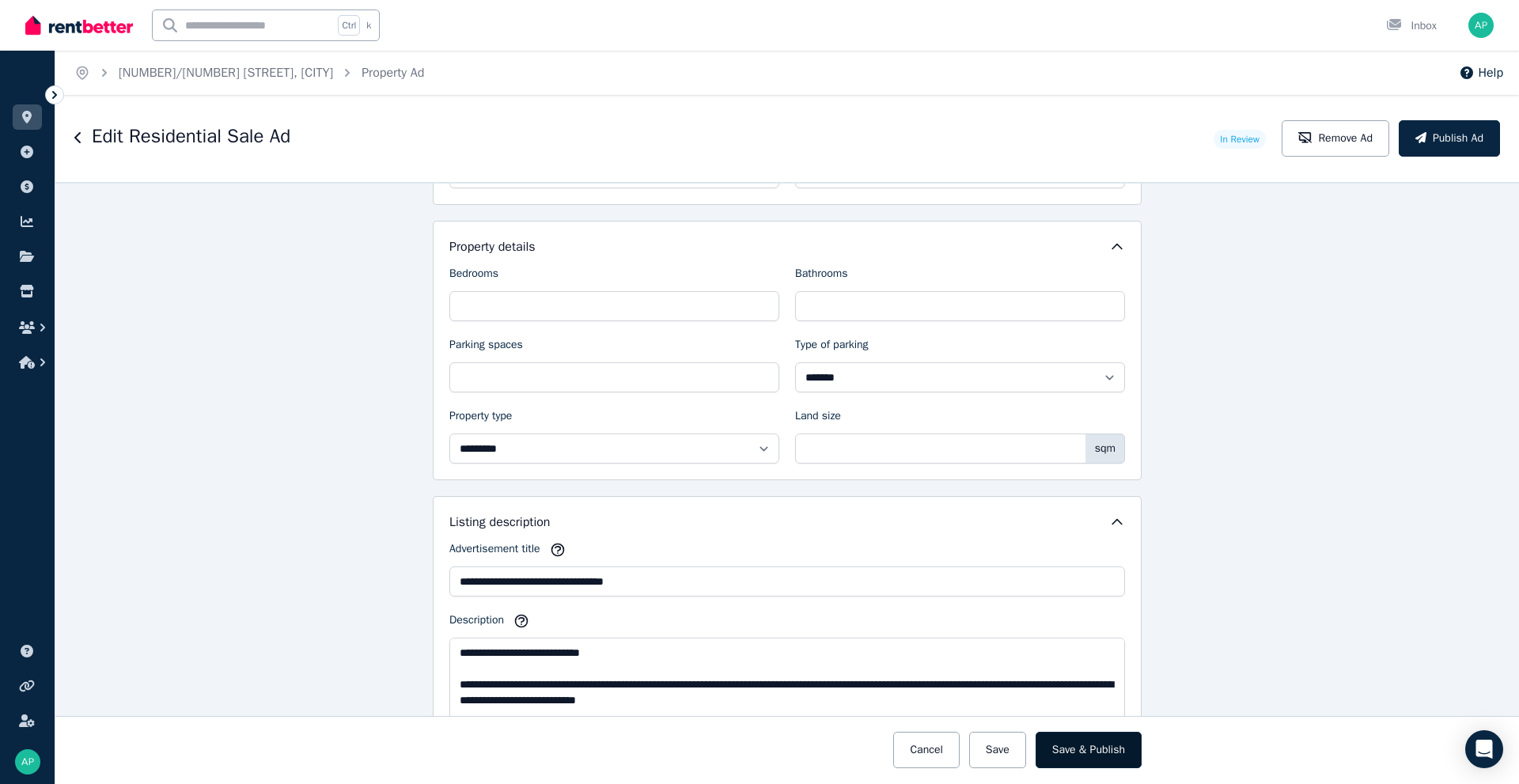 click on "Save & Publish" at bounding box center (1089, 750) 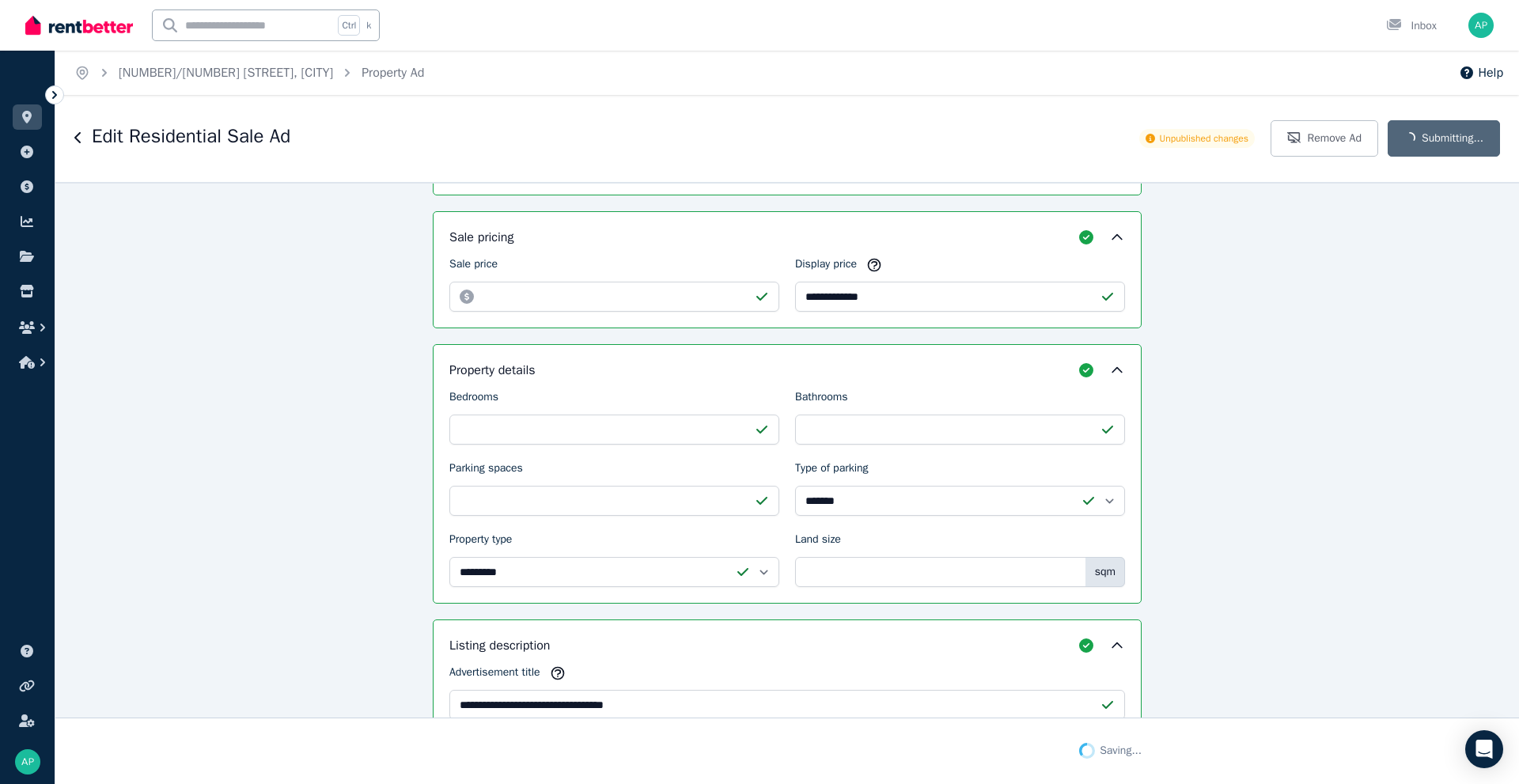 scroll, scrollTop: 756, scrollLeft: 0, axis: vertical 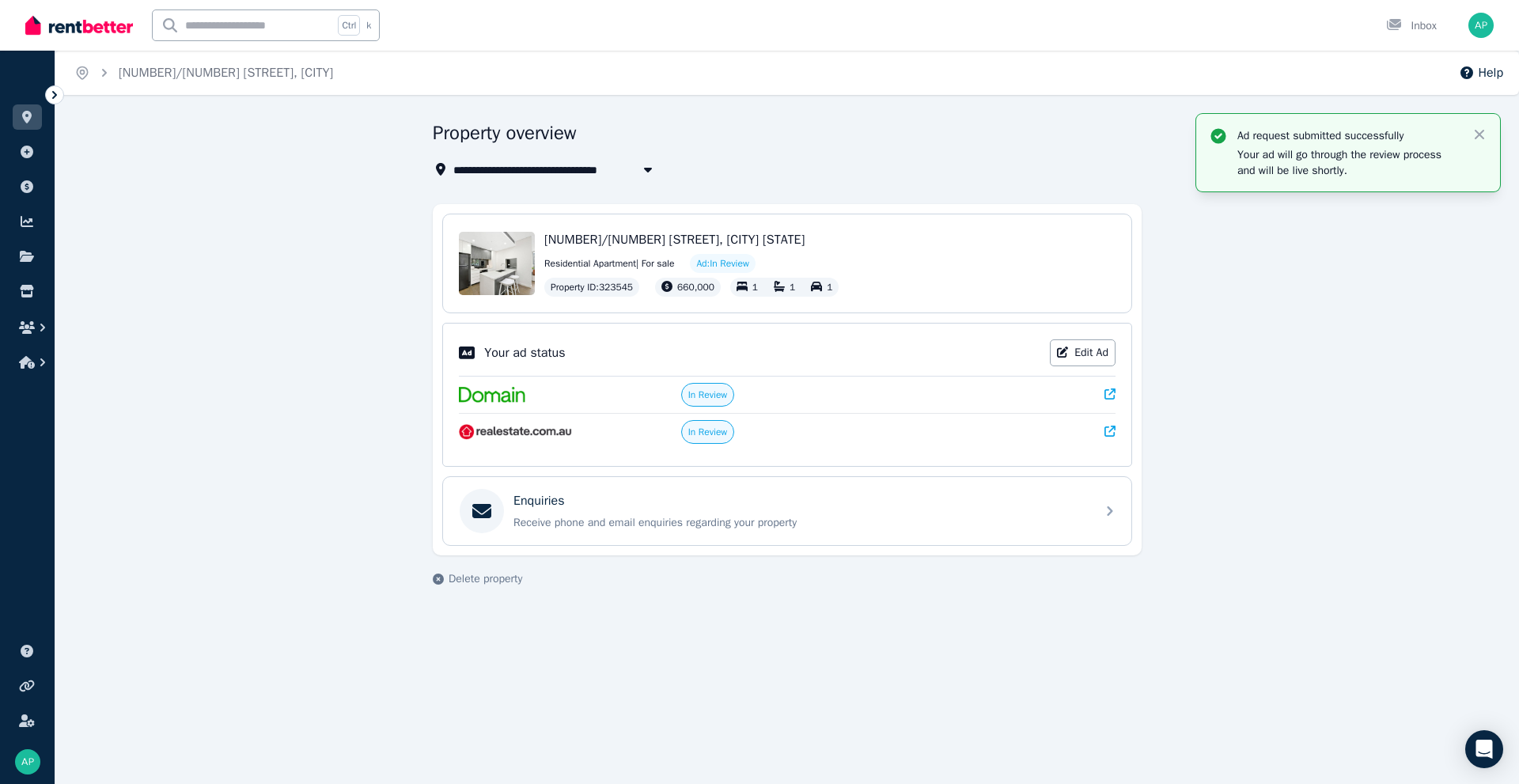 select on "***" 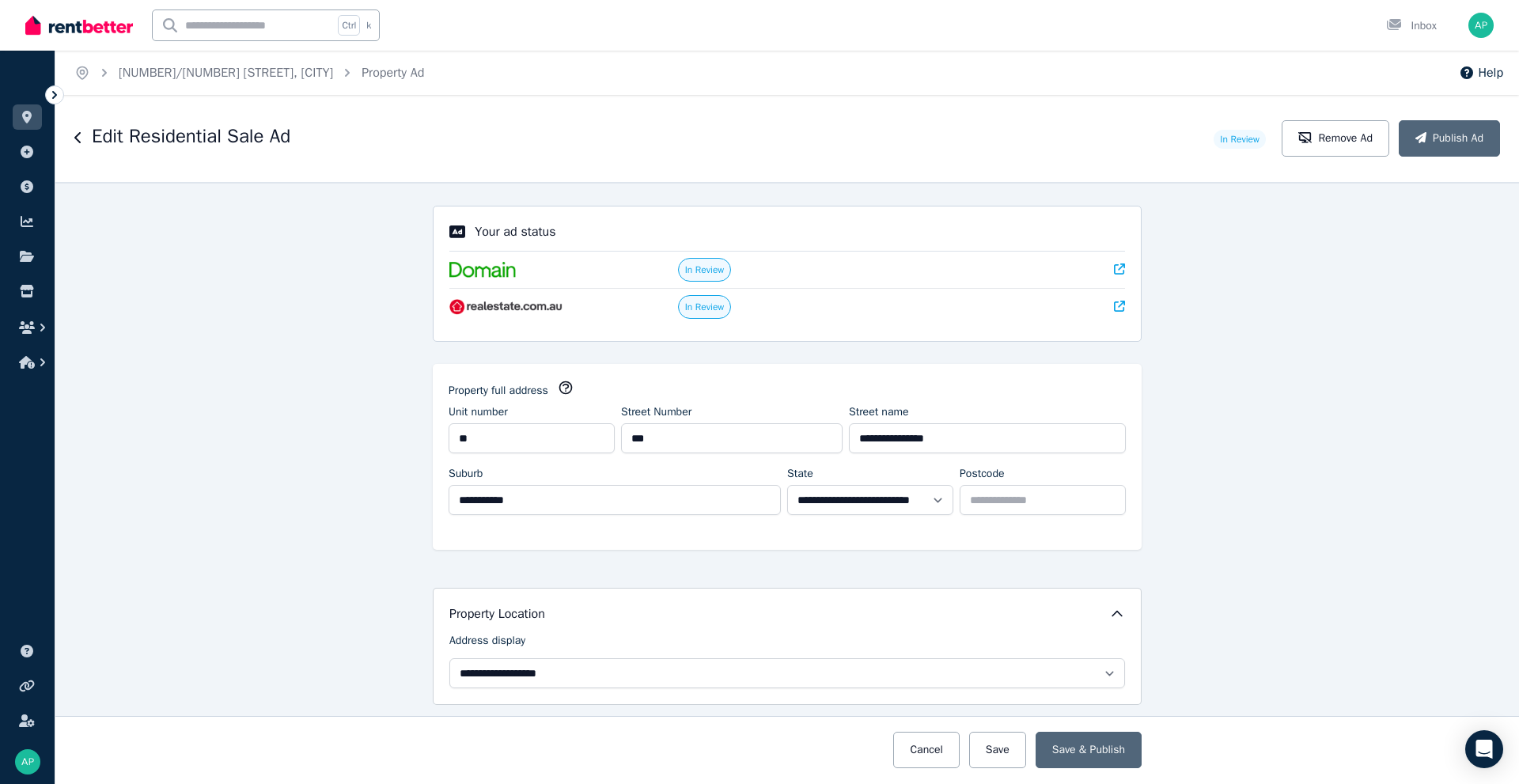click on "Edit Residential Sale Ad In Review Remove Ad Publish Ad" at bounding box center [787, 138] 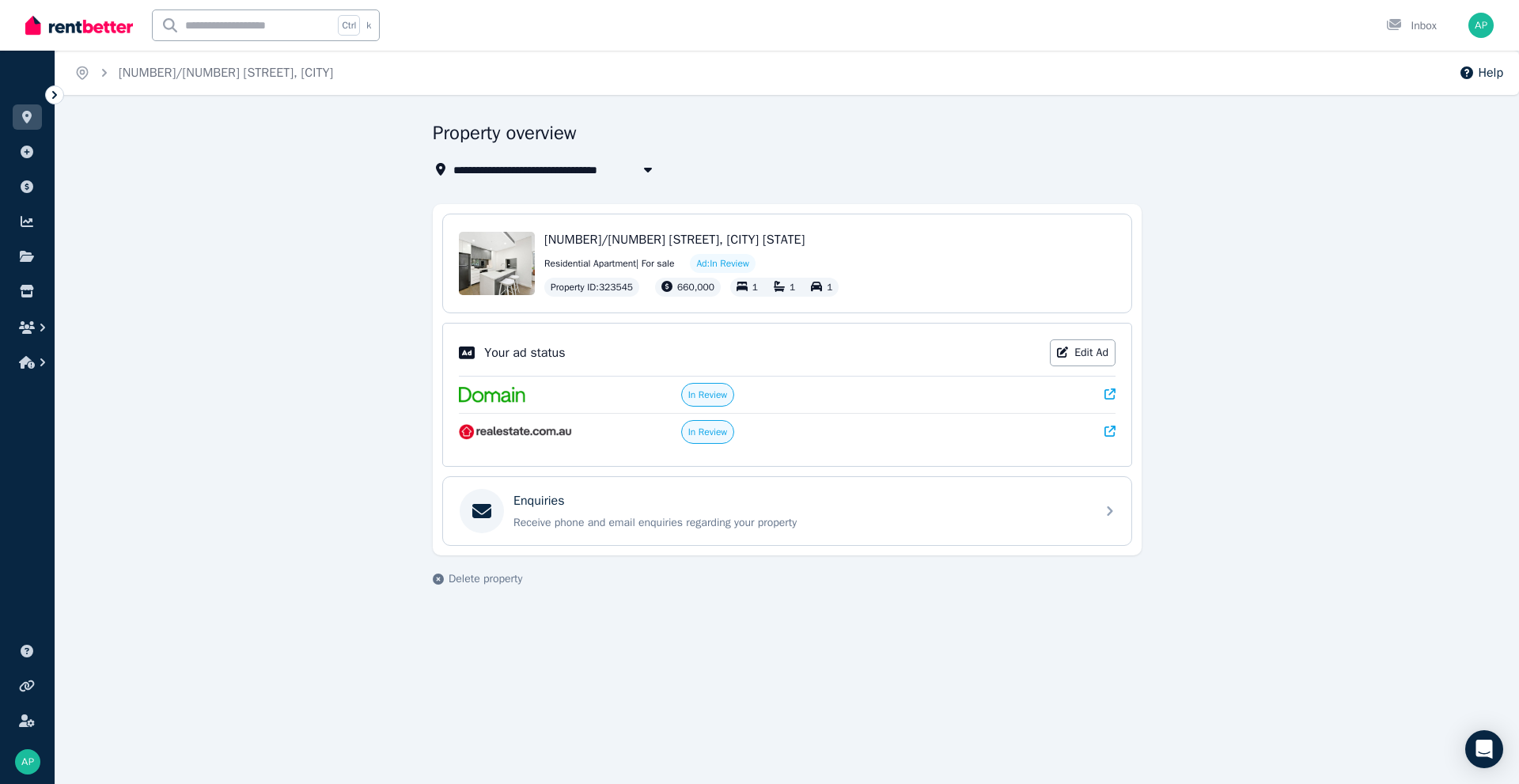 select on "***" 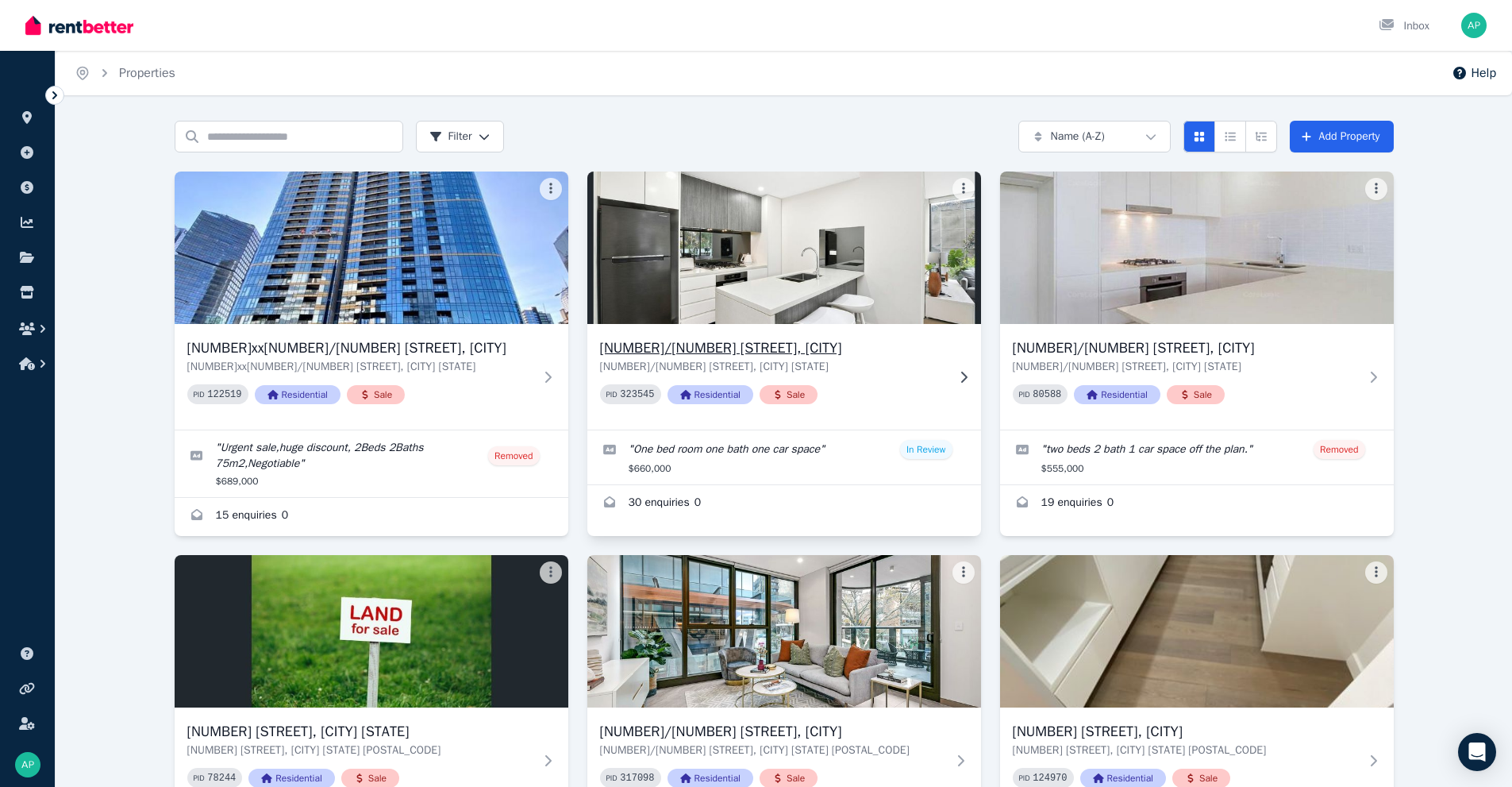 click on "[NUMBER]/[NUMBER] [STREET], [CITY]" at bounding box center (773, 348) 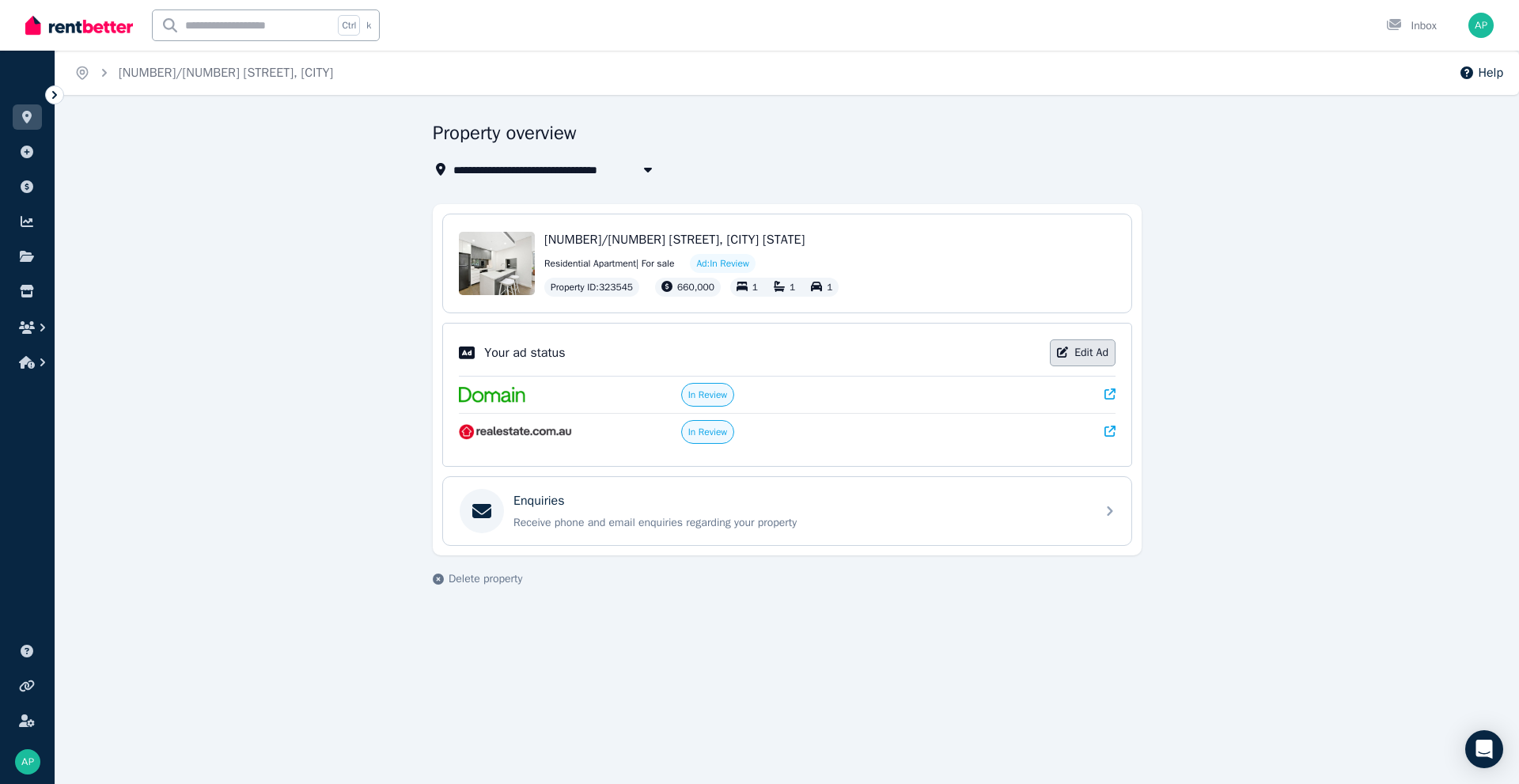 click on "Edit Ad" at bounding box center [1082, 353] 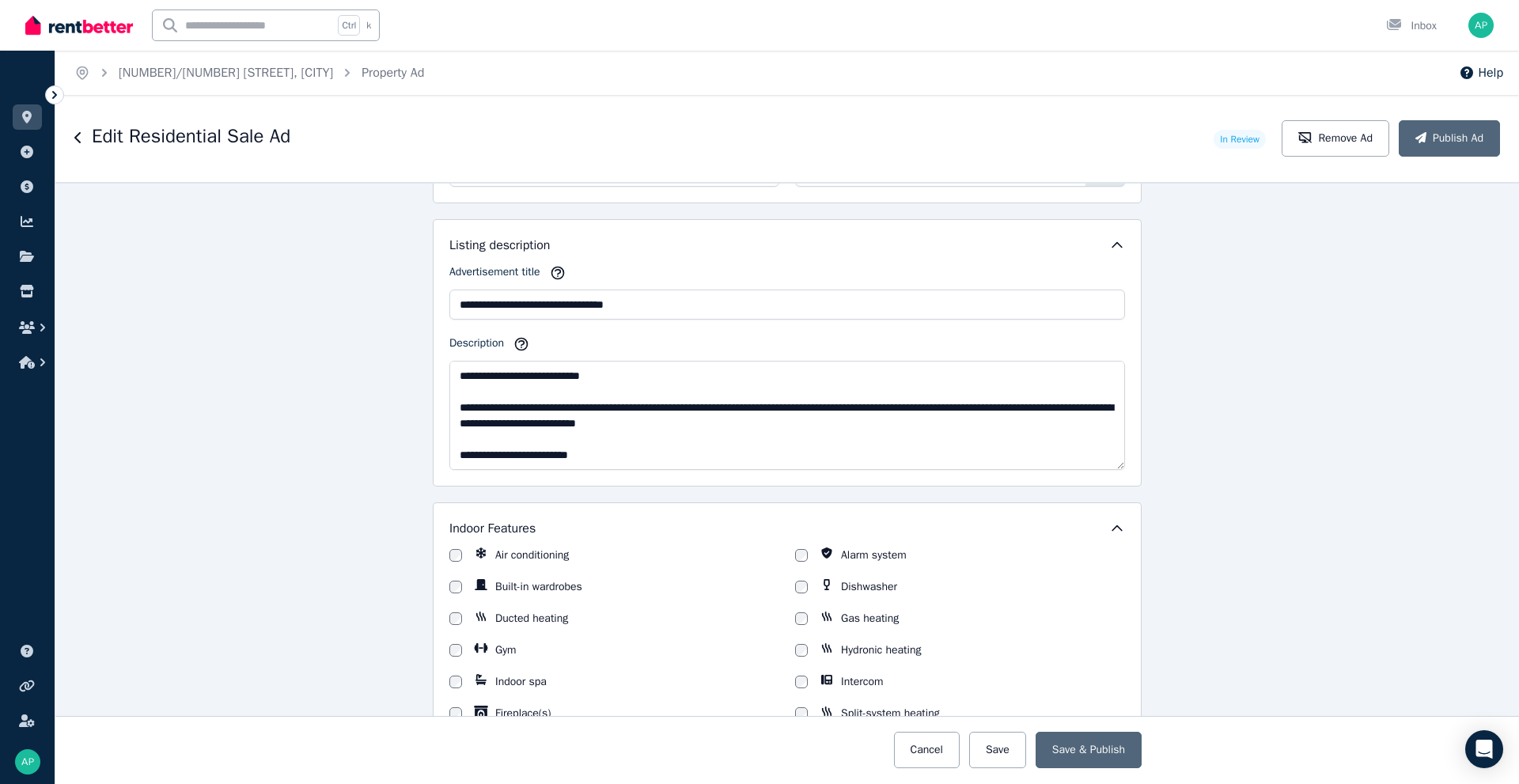 scroll, scrollTop: 949, scrollLeft: 0, axis: vertical 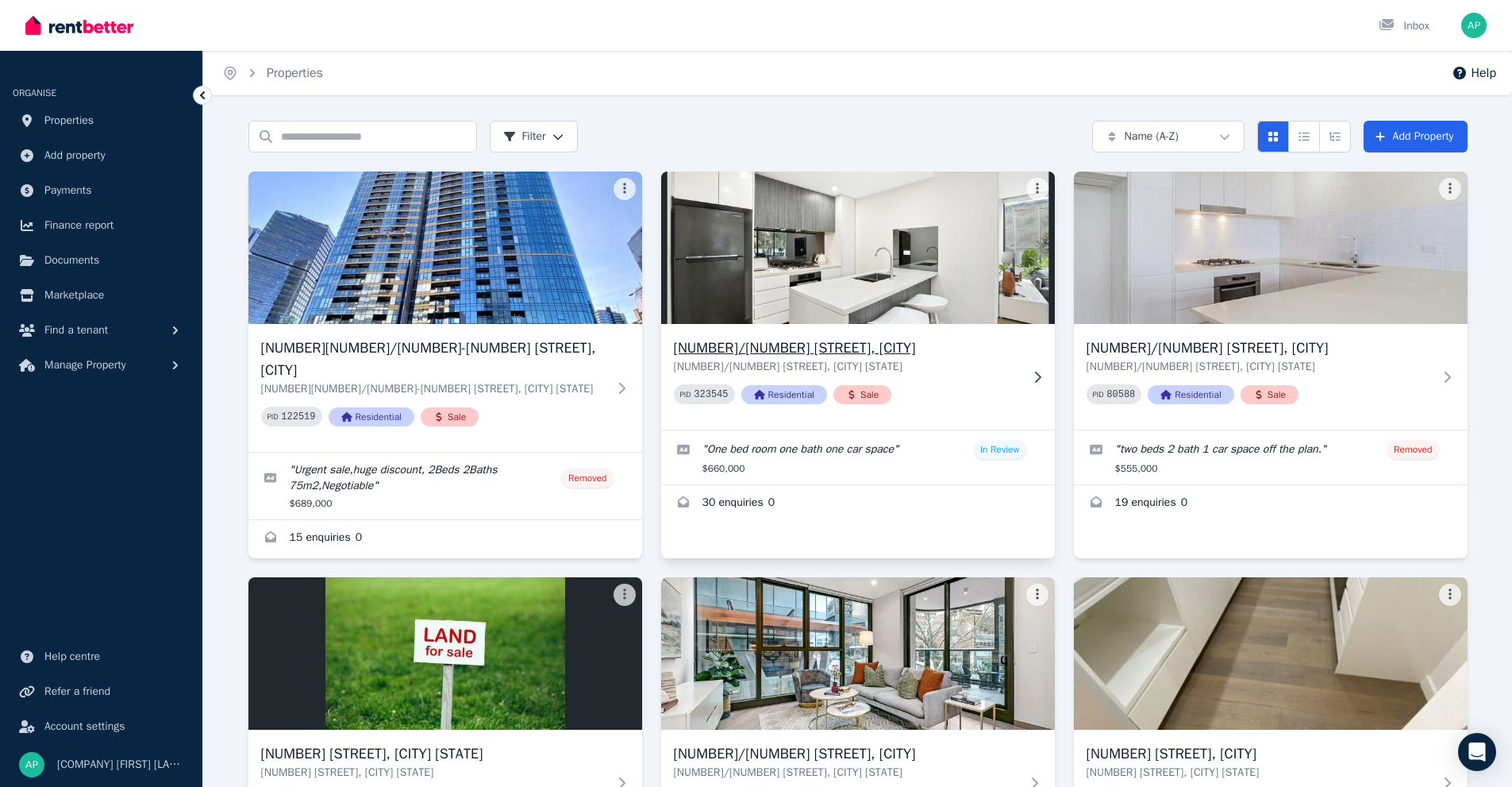 click on "[NUMBER]/[NUMBER] [STREET], [CITY]" at bounding box center [847, 348] 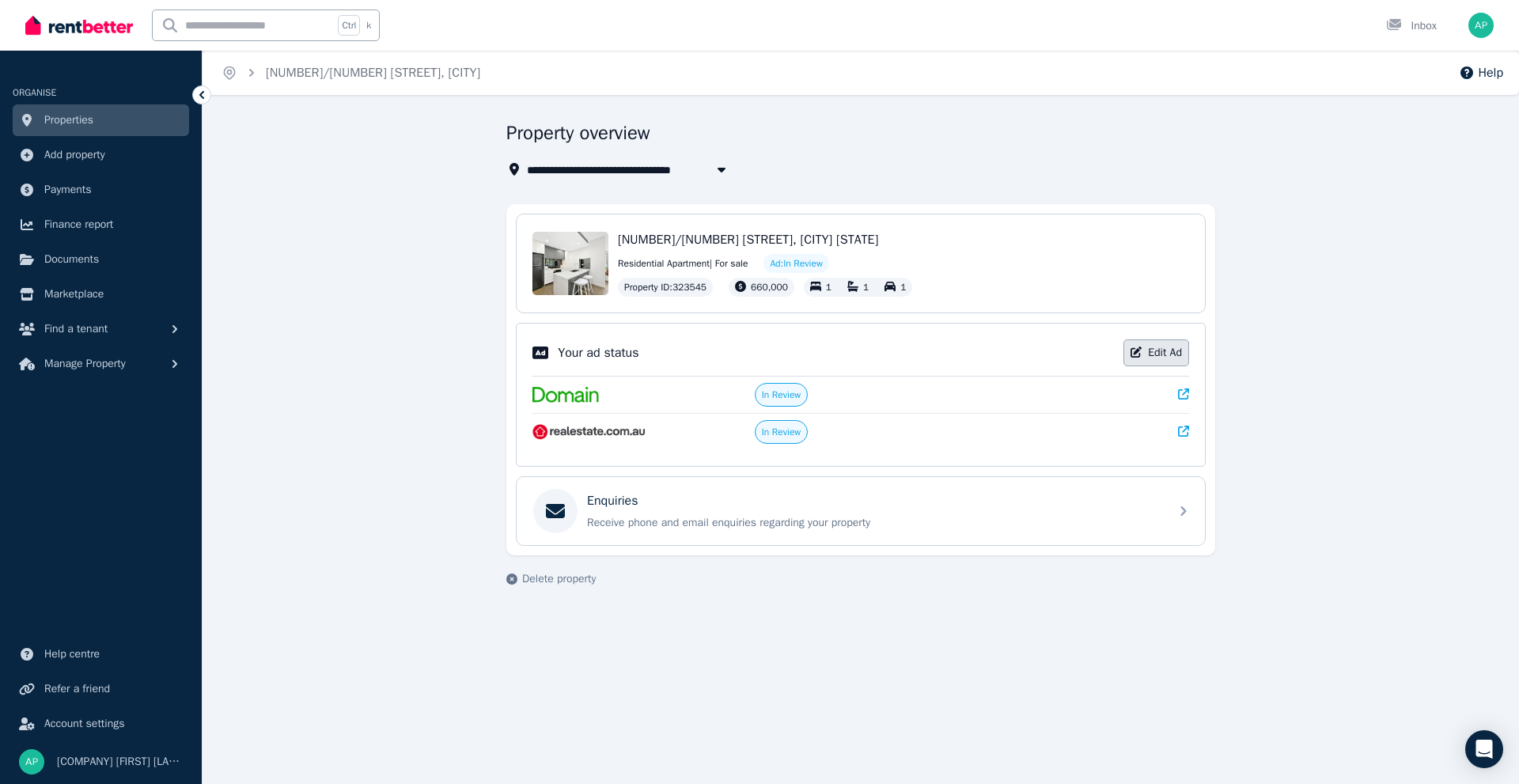 click on "Edit Ad" at bounding box center [1156, 353] 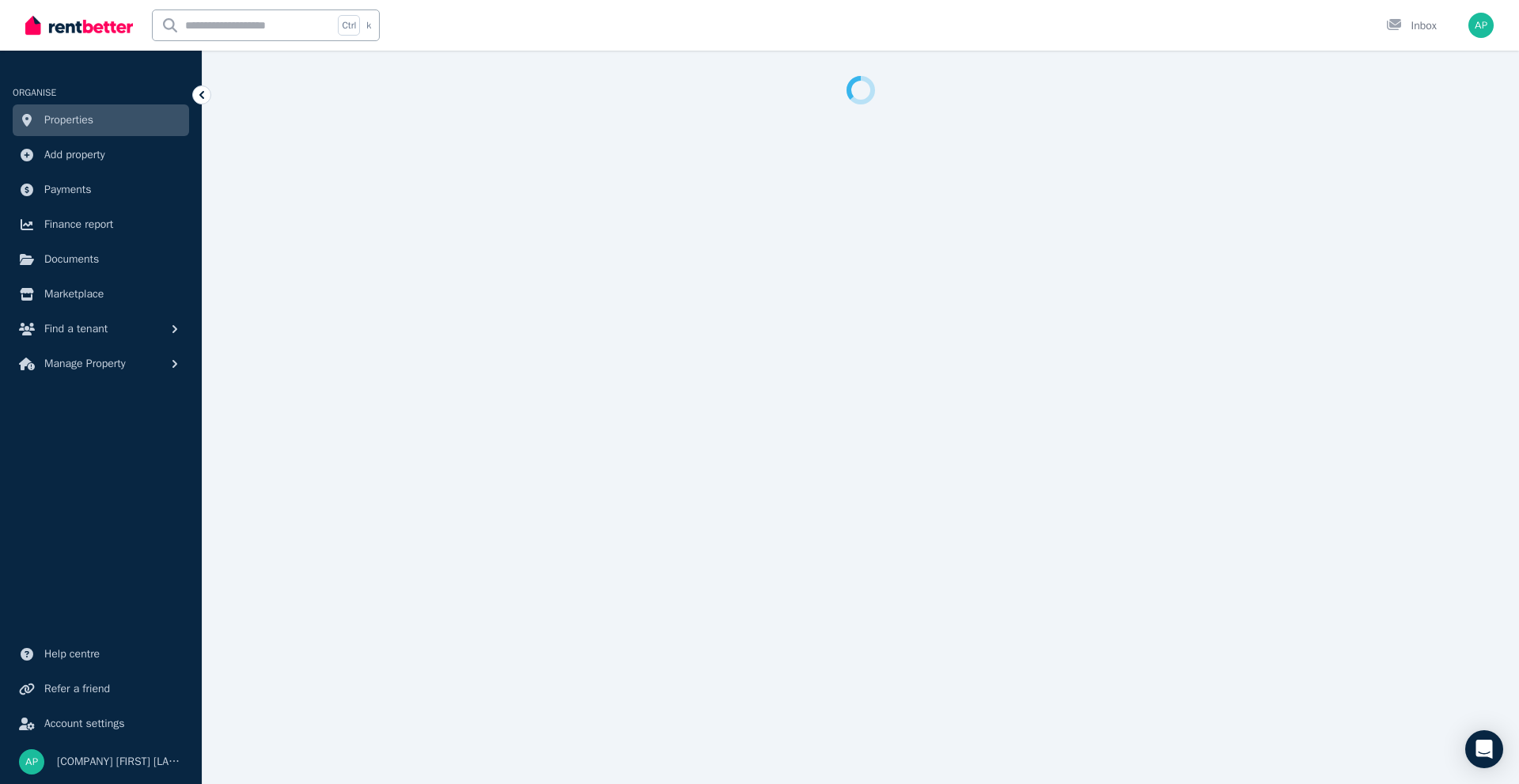 select on "***" 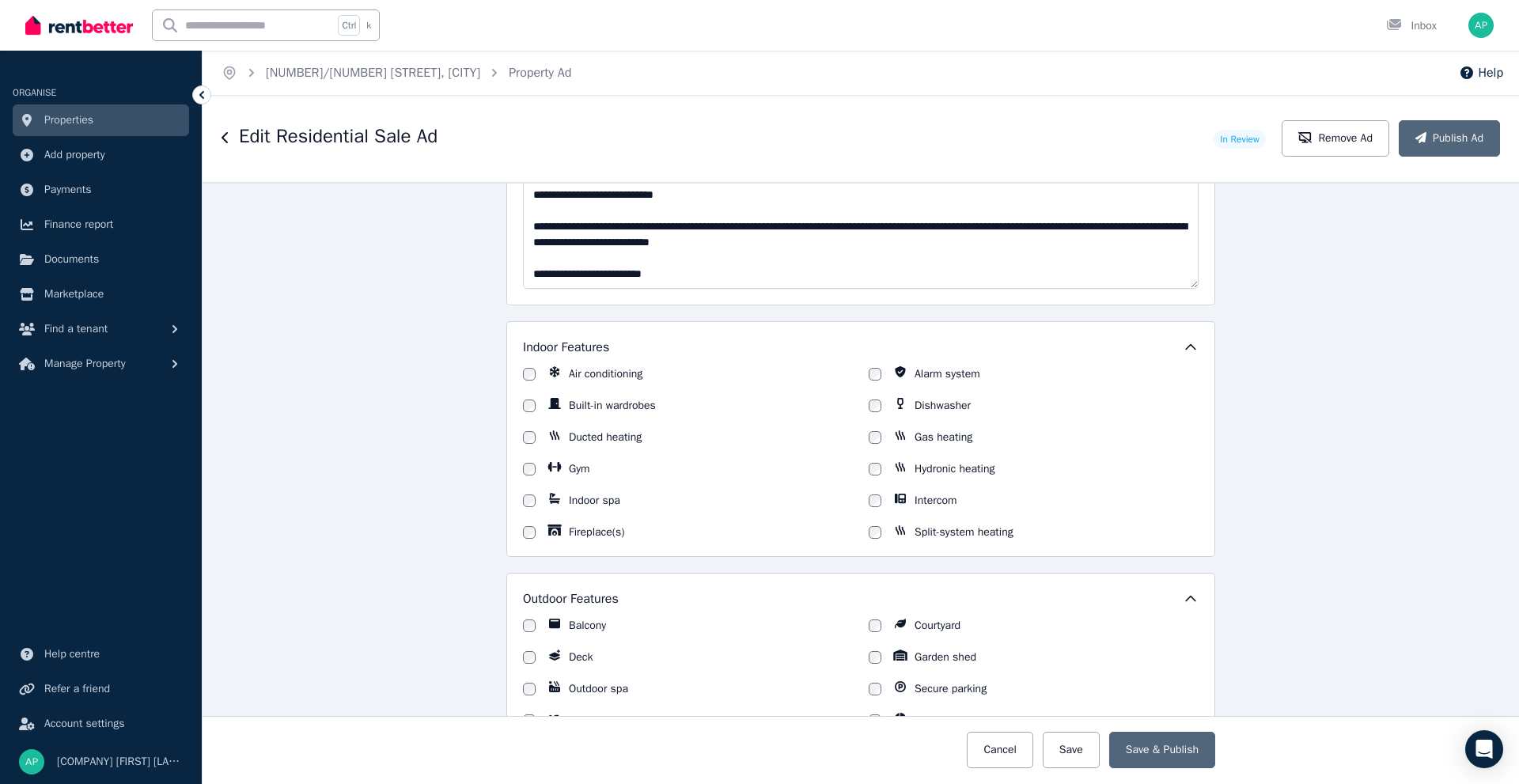scroll, scrollTop: 1108, scrollLeft: 0, axis: vertical 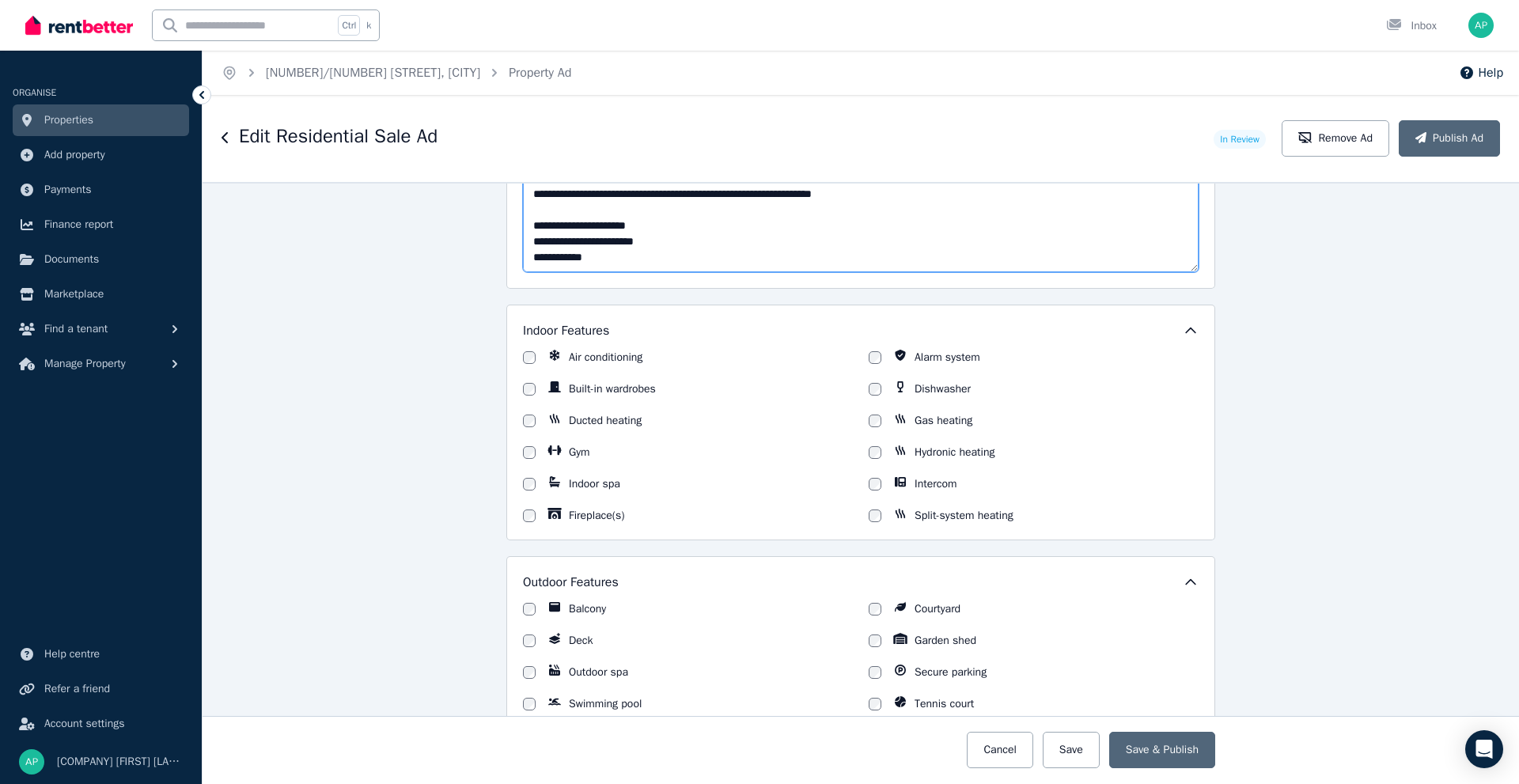 click on "**********" at bounding box center [861, 218] 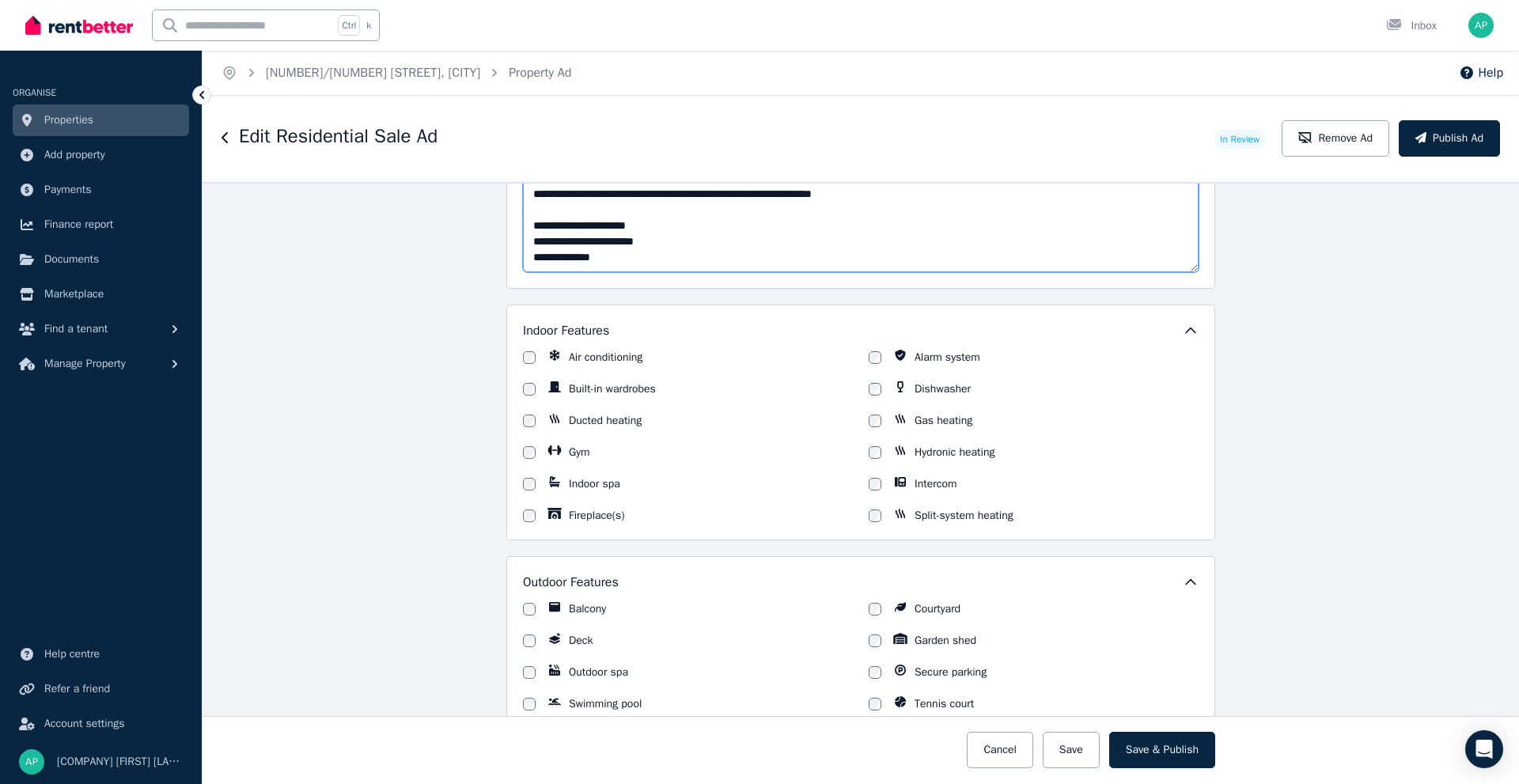 scroll, scrollTop: 230, scrollLeft: 0, axis: vertical 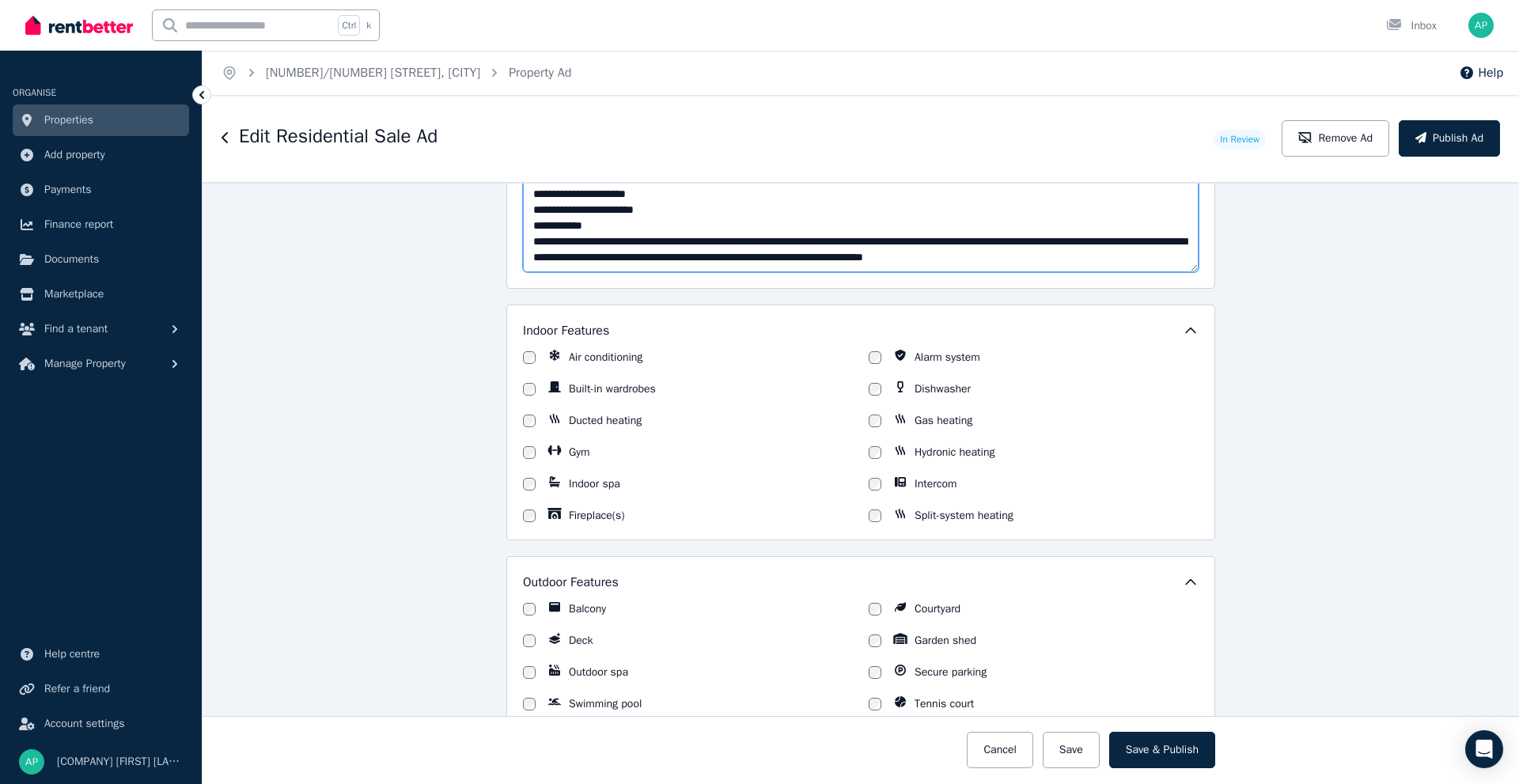 click on "**********" at bounding box center (861, 218) 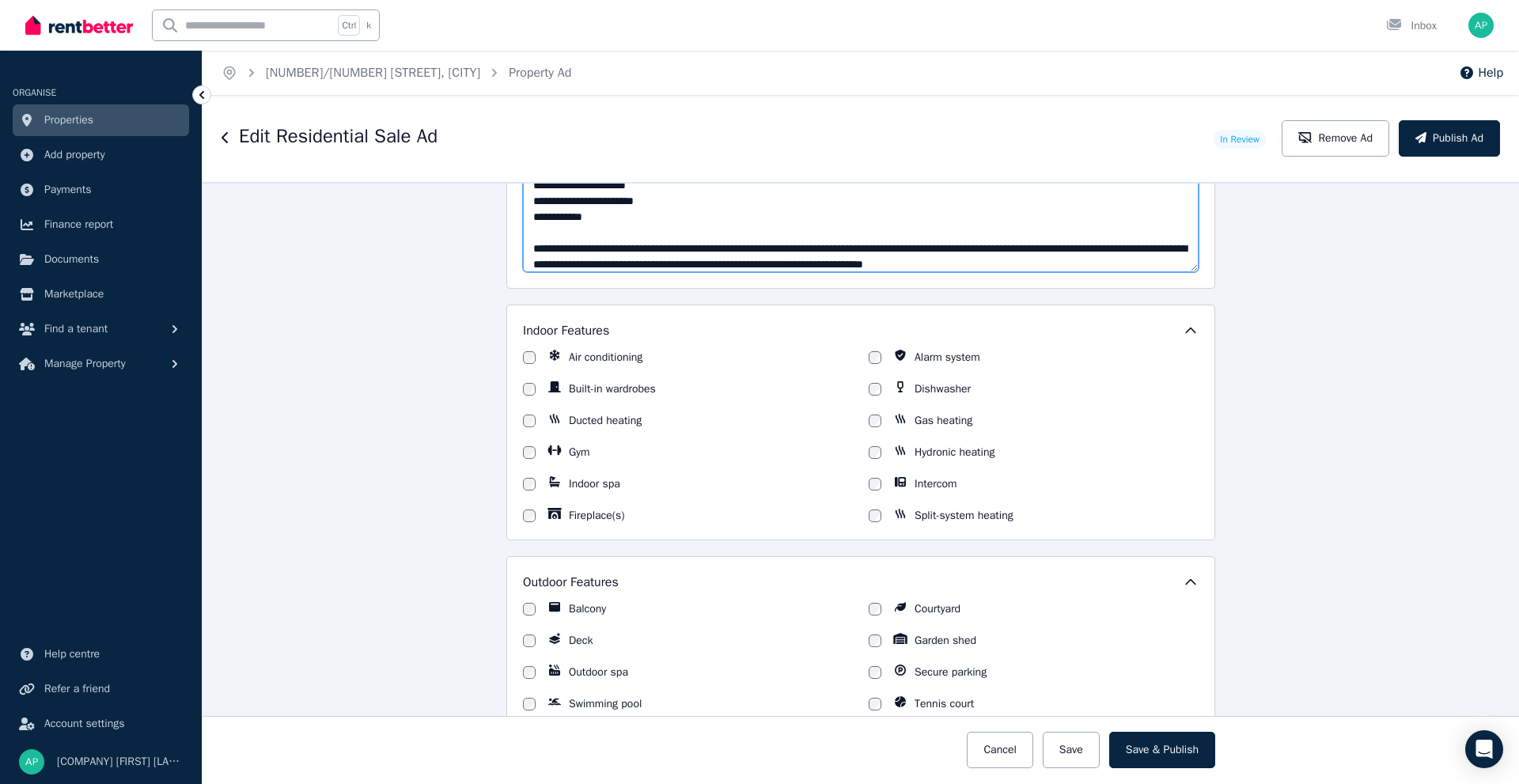 scroll, scrollTop: 269, scrollLeft: 0, axis: vertical 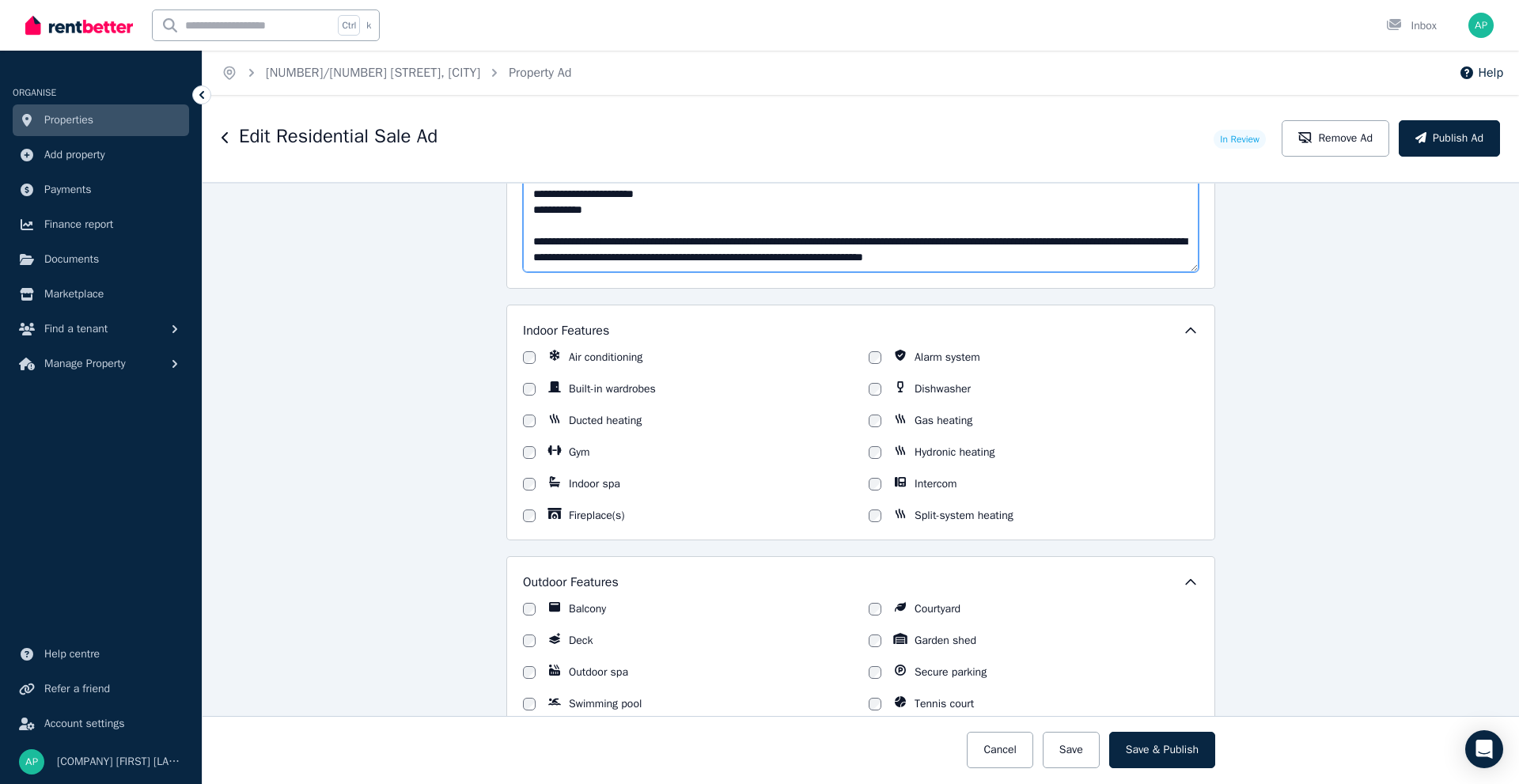 click on "**********" at bounding box center (861, 218) 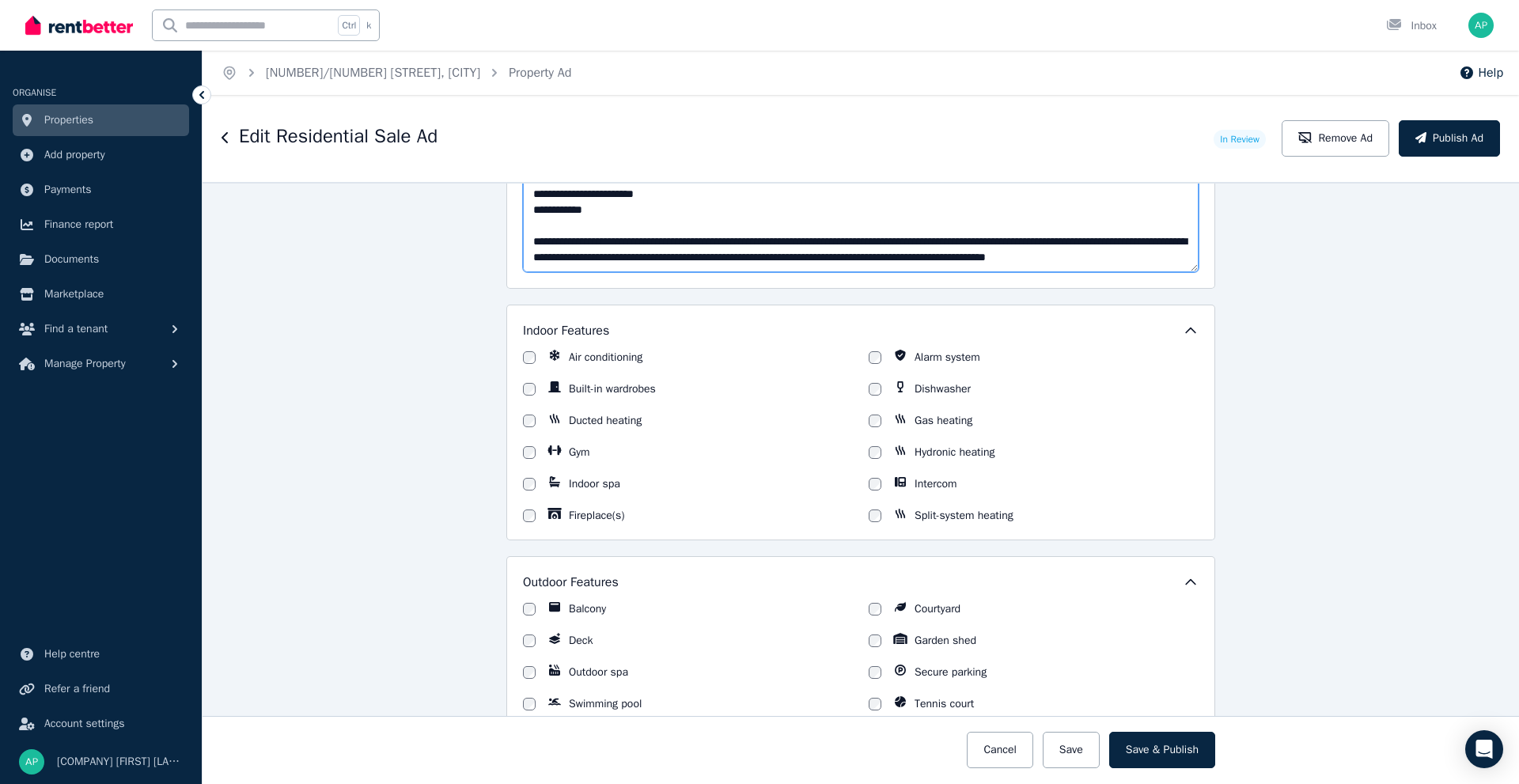 click on "**********" at bounding box center [861, 218] 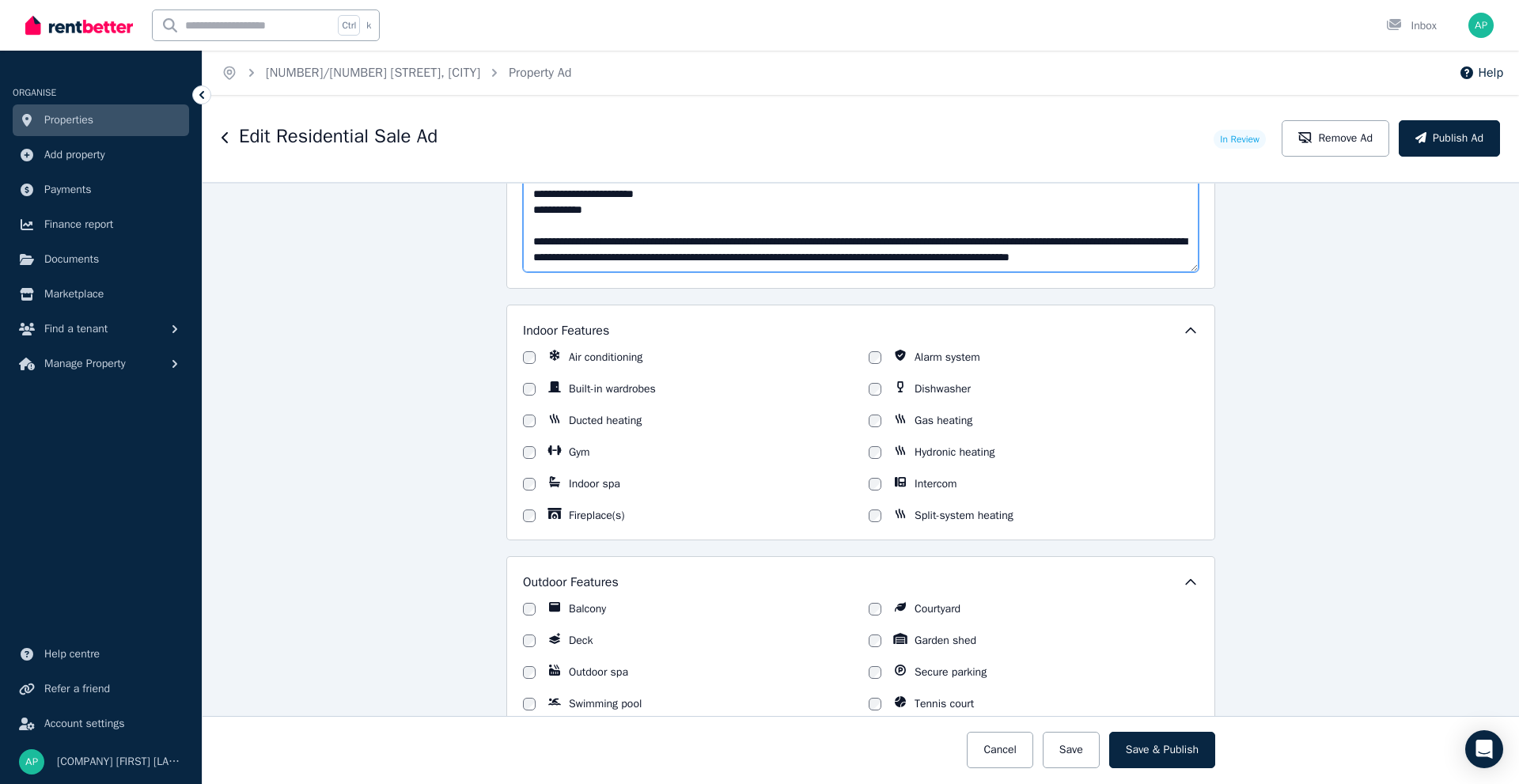 click on "**********" at bounding box center [861, 218] 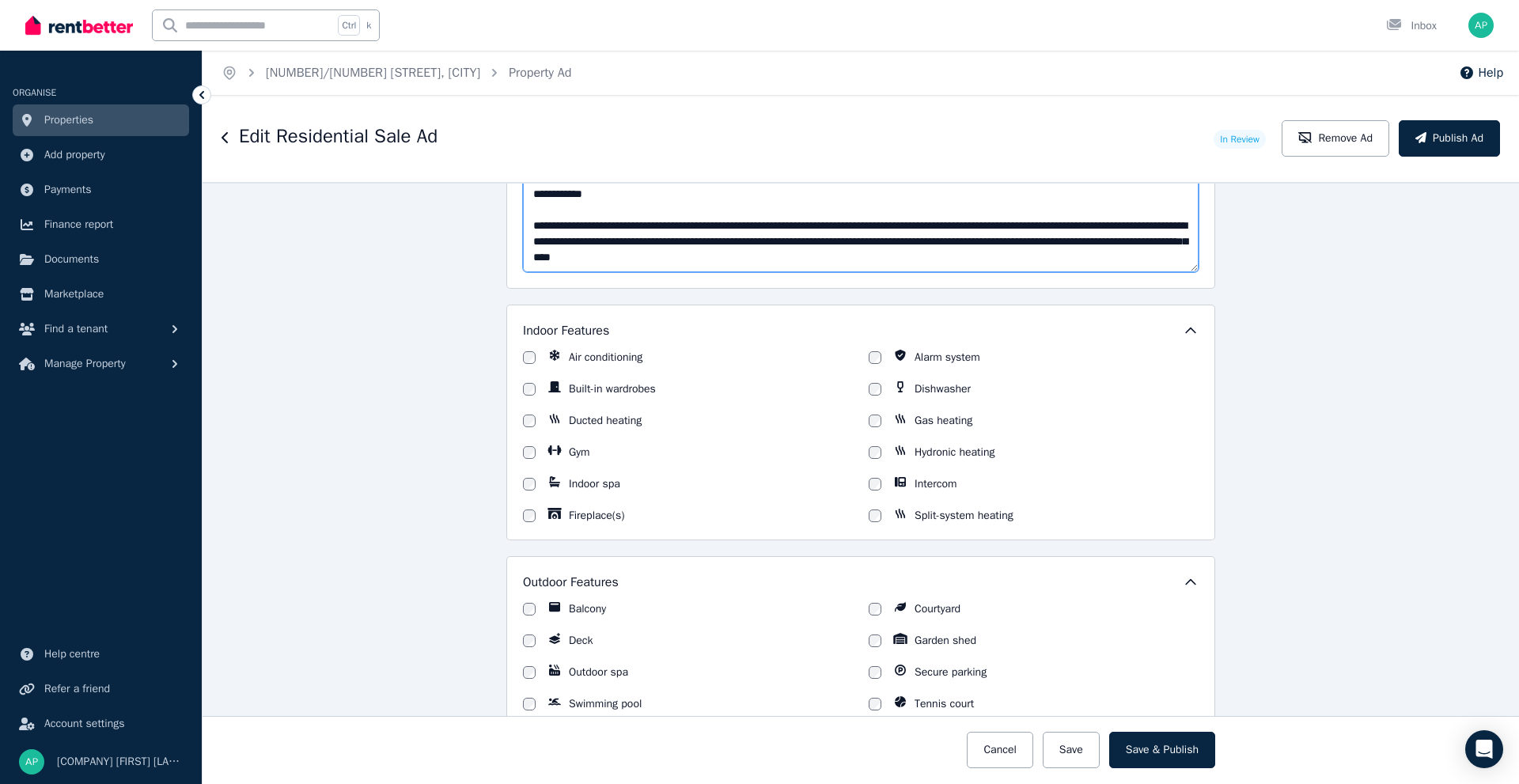 click on "Description" at bounding box center [861, 218] 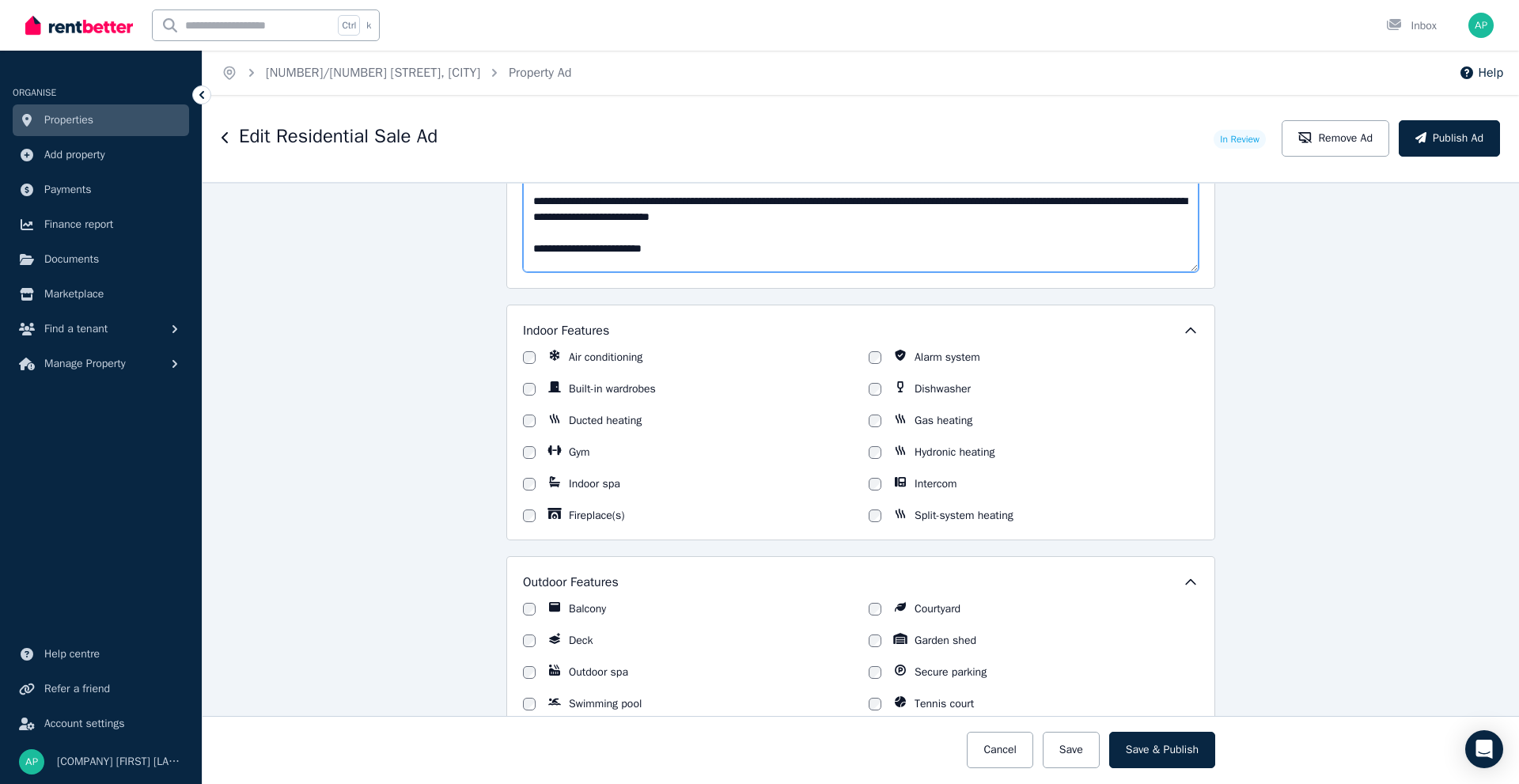 scroll, scrollTop: 0, scrollLeft: 0, axis: both 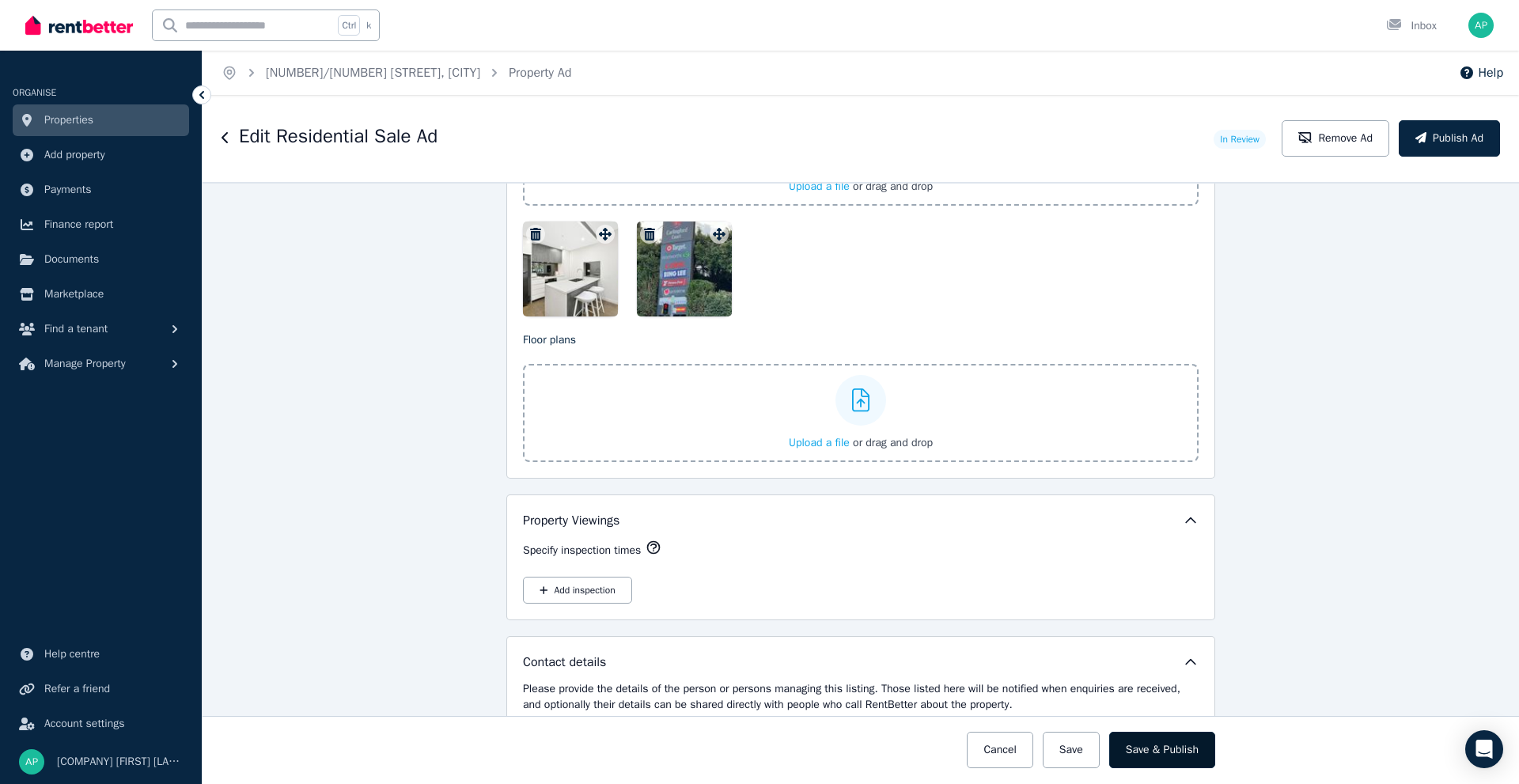 type on "**********" 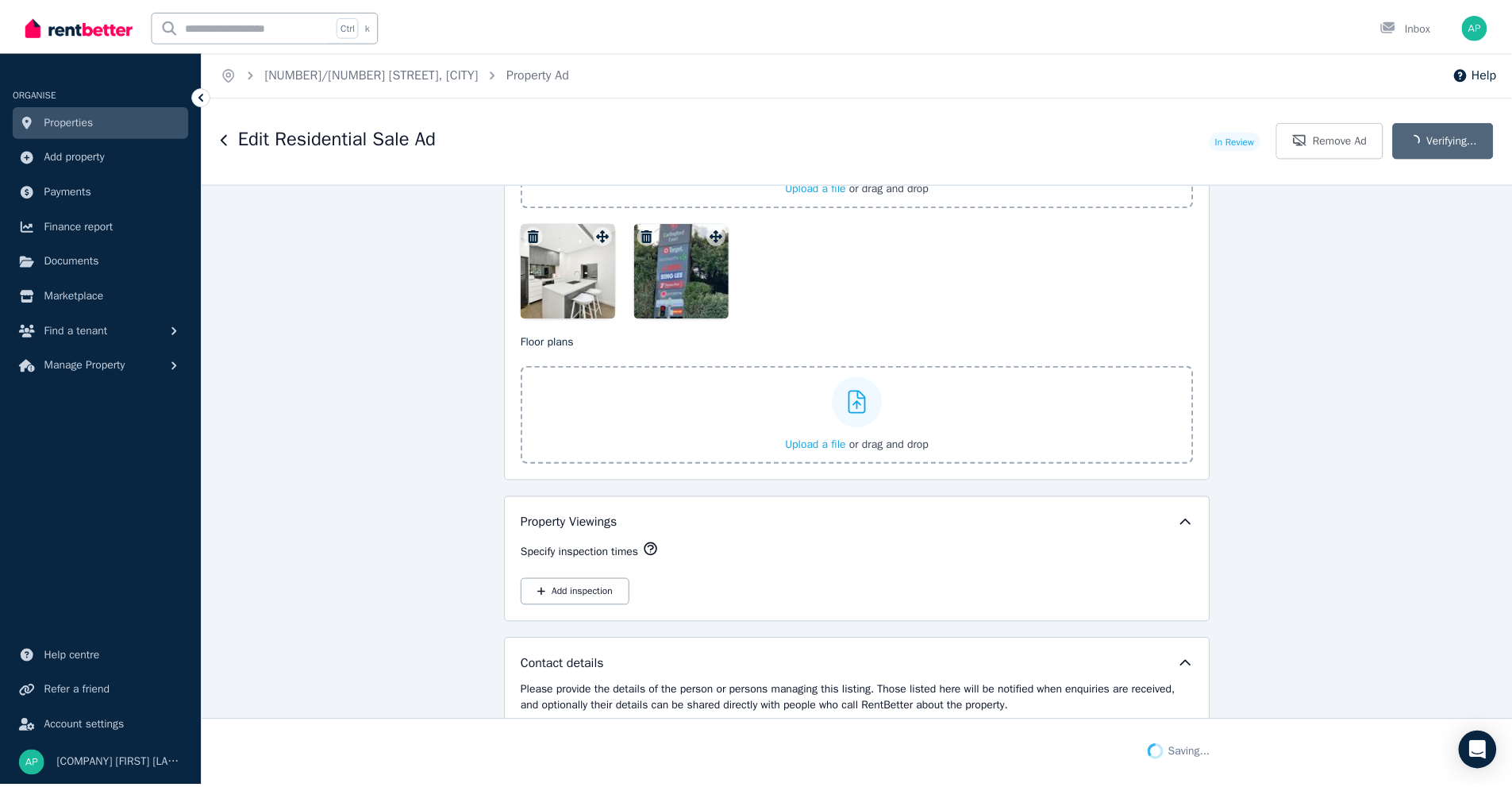 scroll, scrollTop: 2109, scrollLeft: 0, axis: vertical 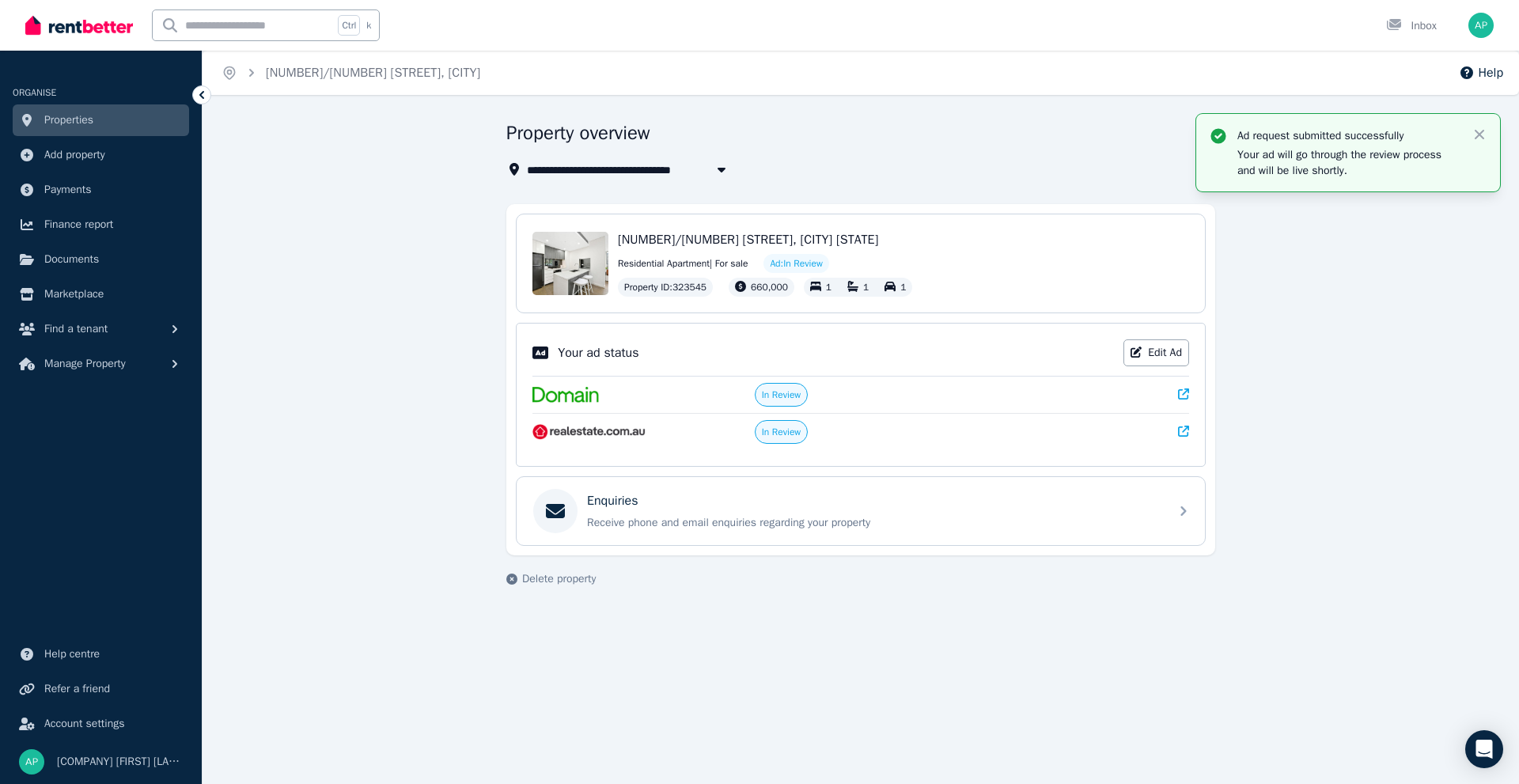click on "Properties" at bounding box center [69, 120] 